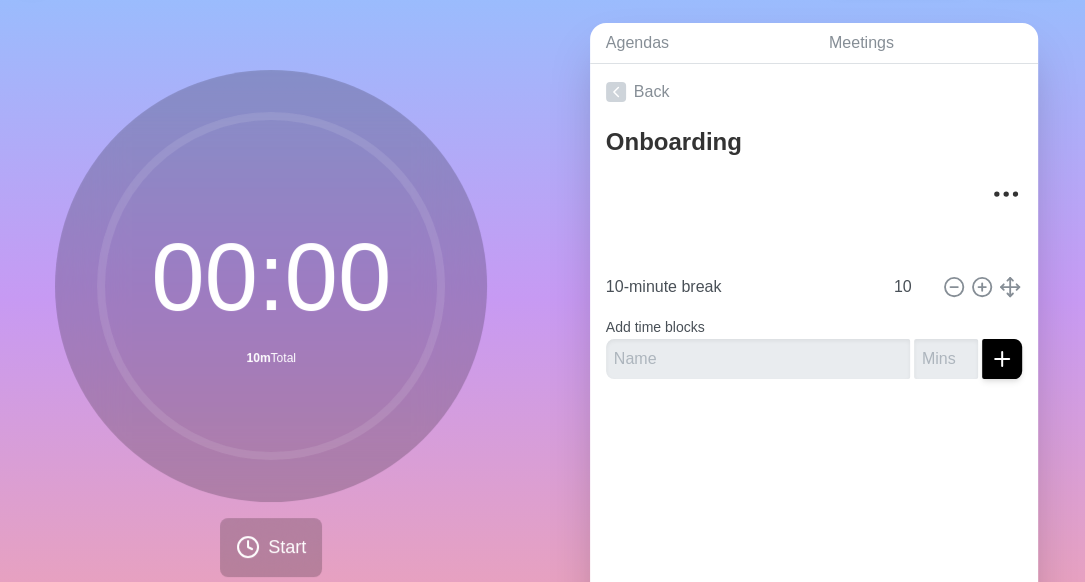 scroll, scrollTop: 100, scrollLeft: 0, axis: vertical 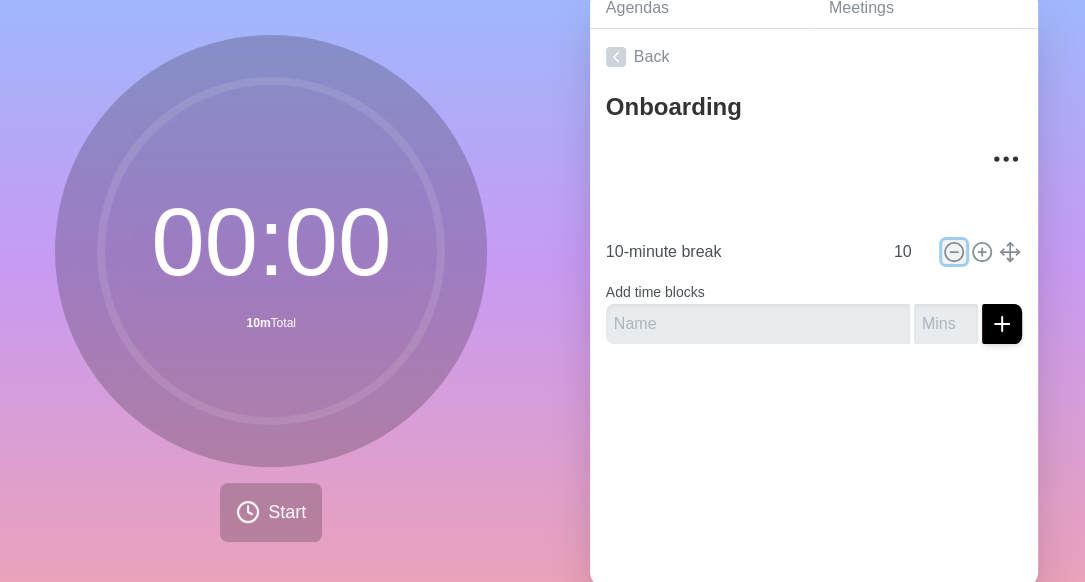 click 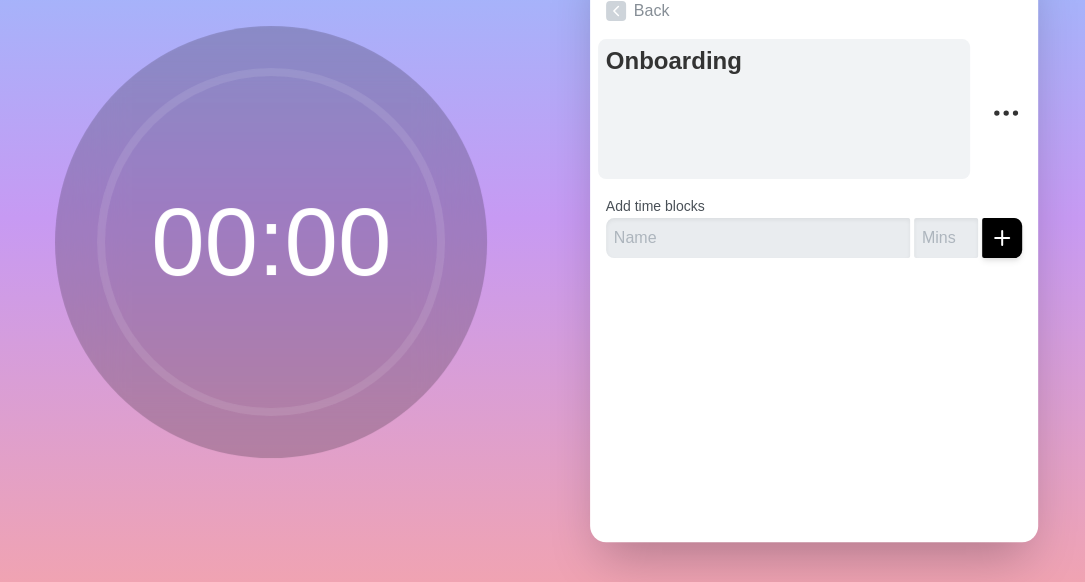 scroll, scrollTop: 256, scrollLeft: 0, axis: vertical 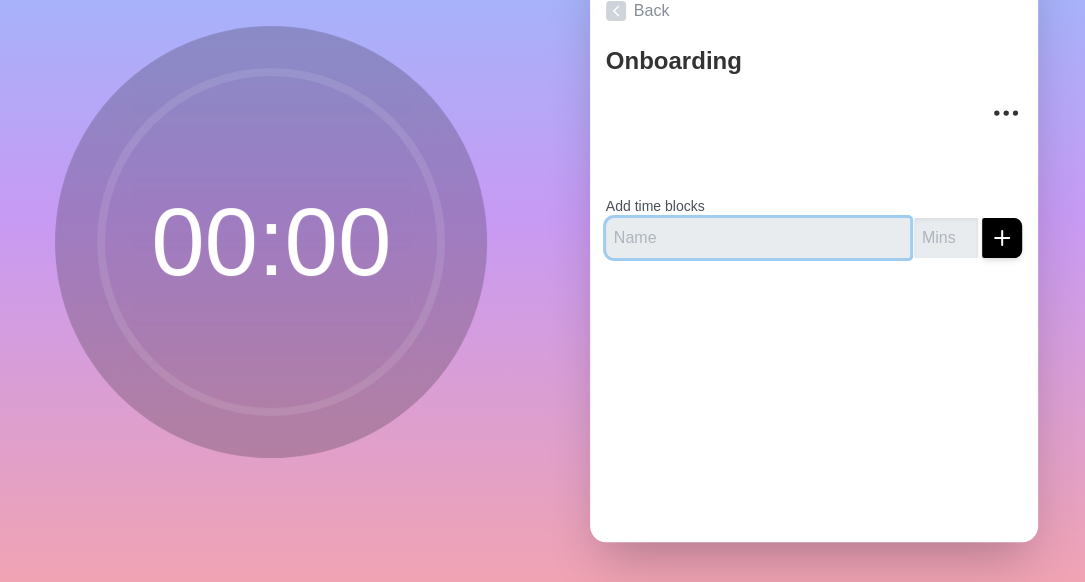 click at bounding box center [758, 238] 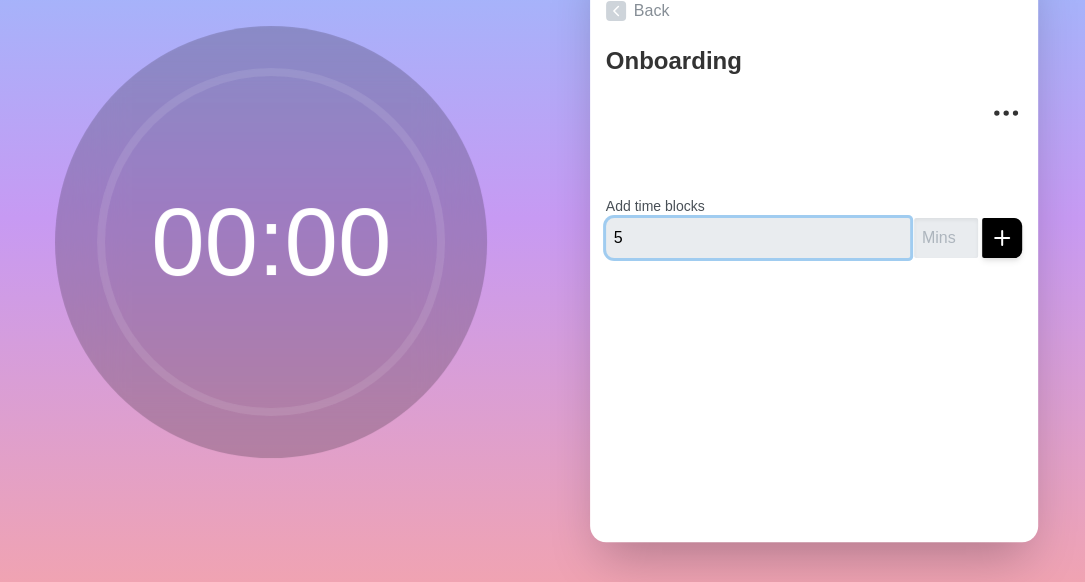 click on "5" at bounding box center [758, 238] 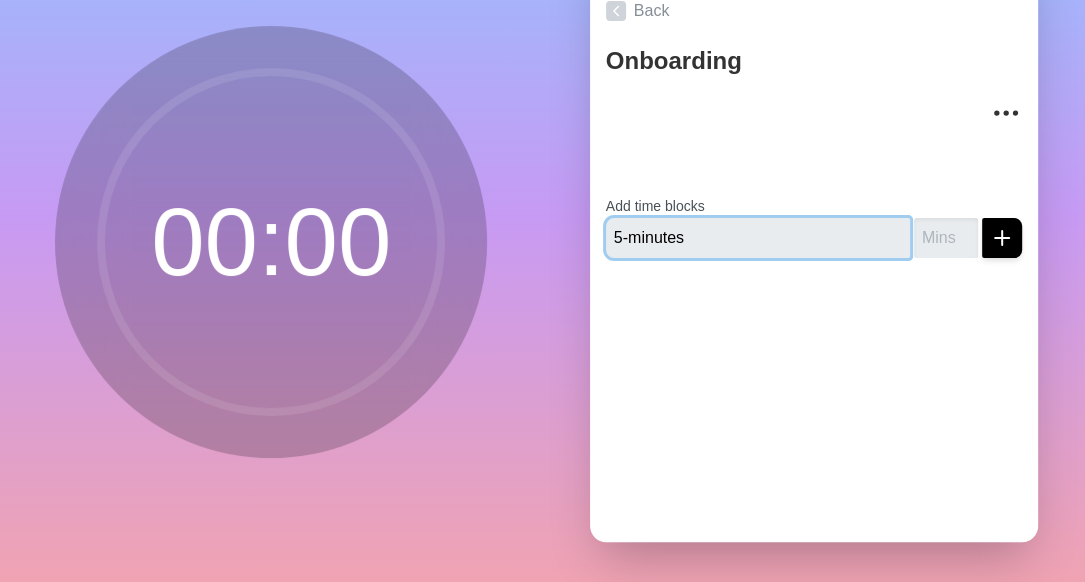 type on "5-minutes" 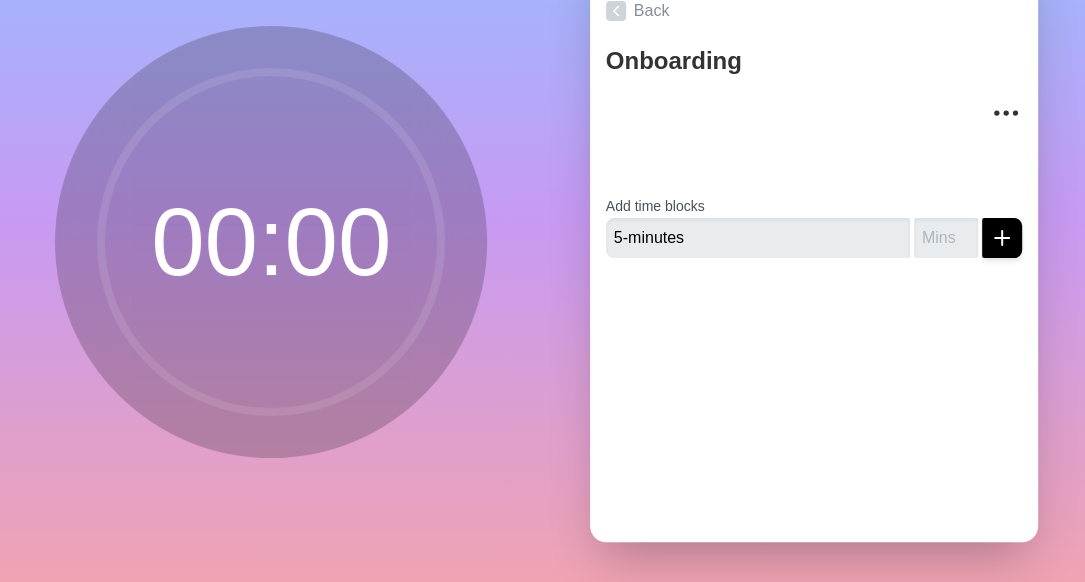 click on "Onboarding" at bounding box center [814, 112] 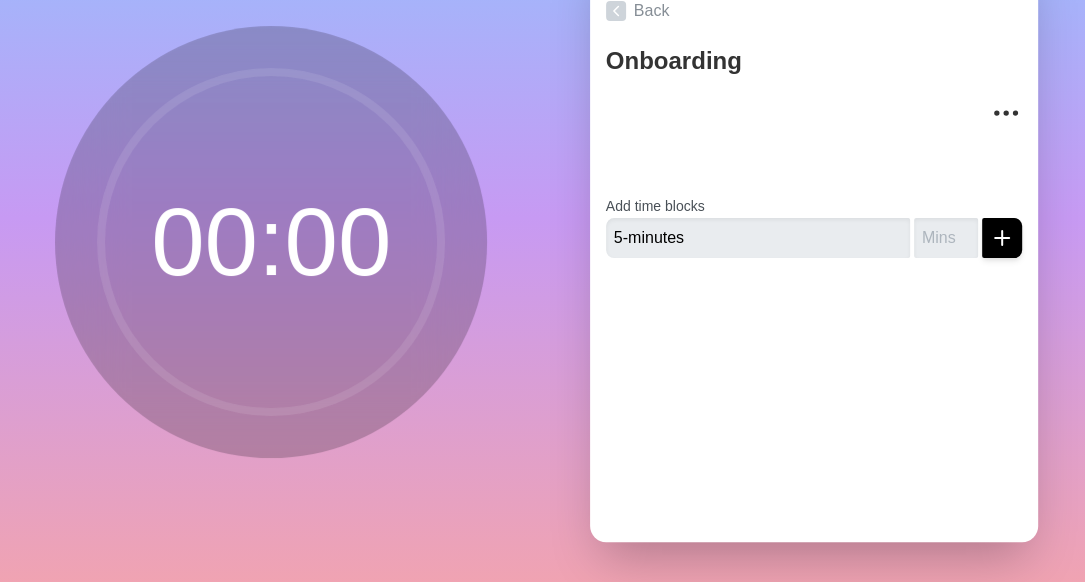 scroll, scrollTop: 156, scrollLeft: 0, axis: vertical 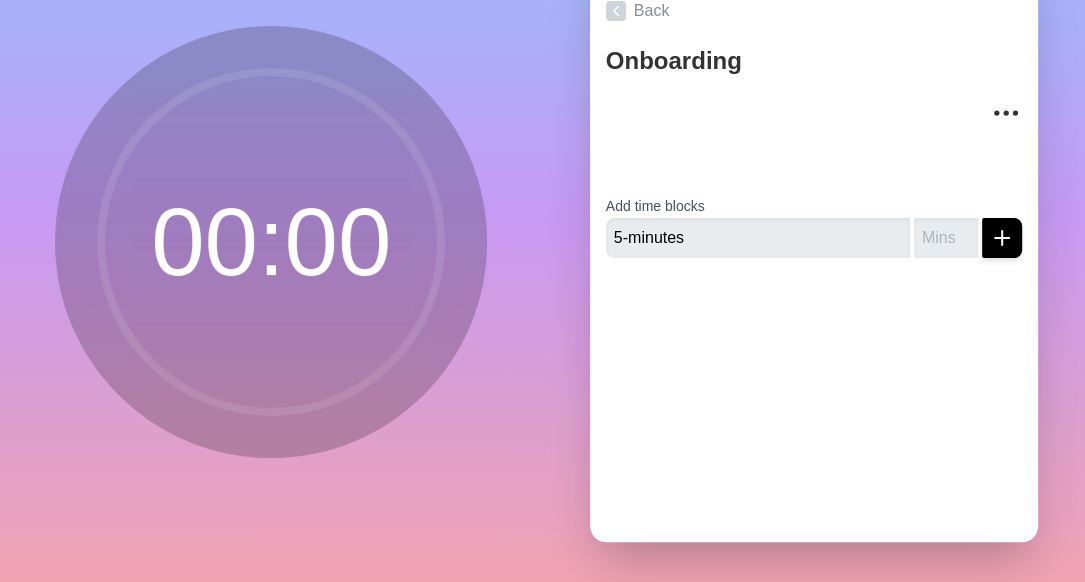 click 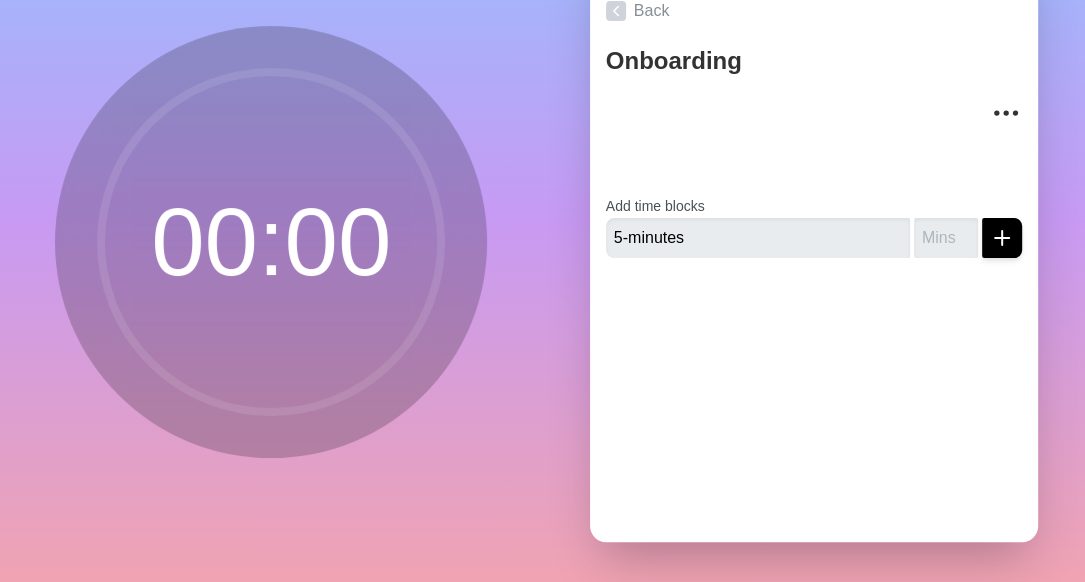 scroll, scrollTop: 256, scrollLeft: 0, axis: vertical 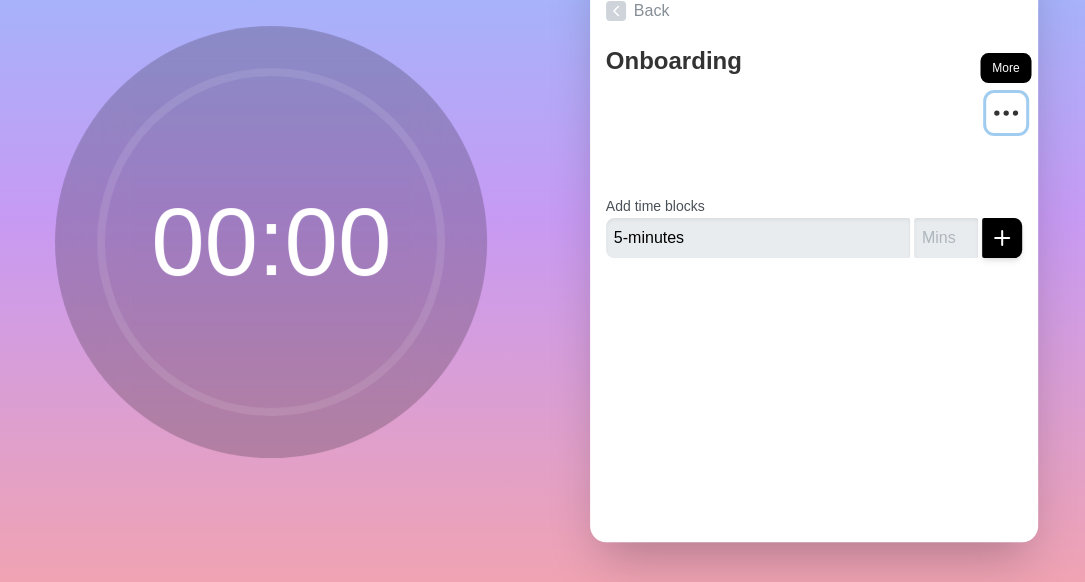 click 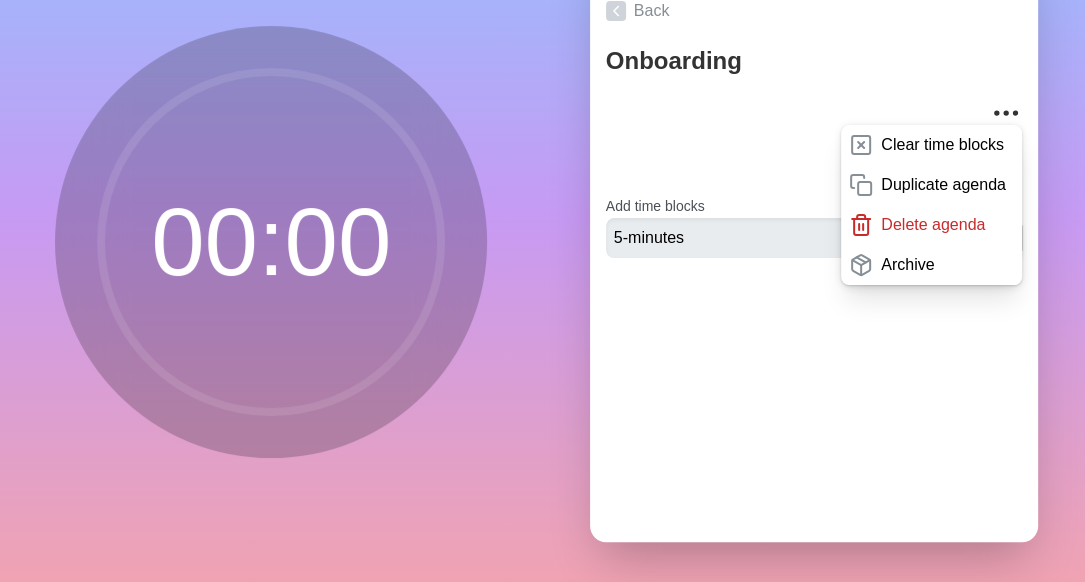 click 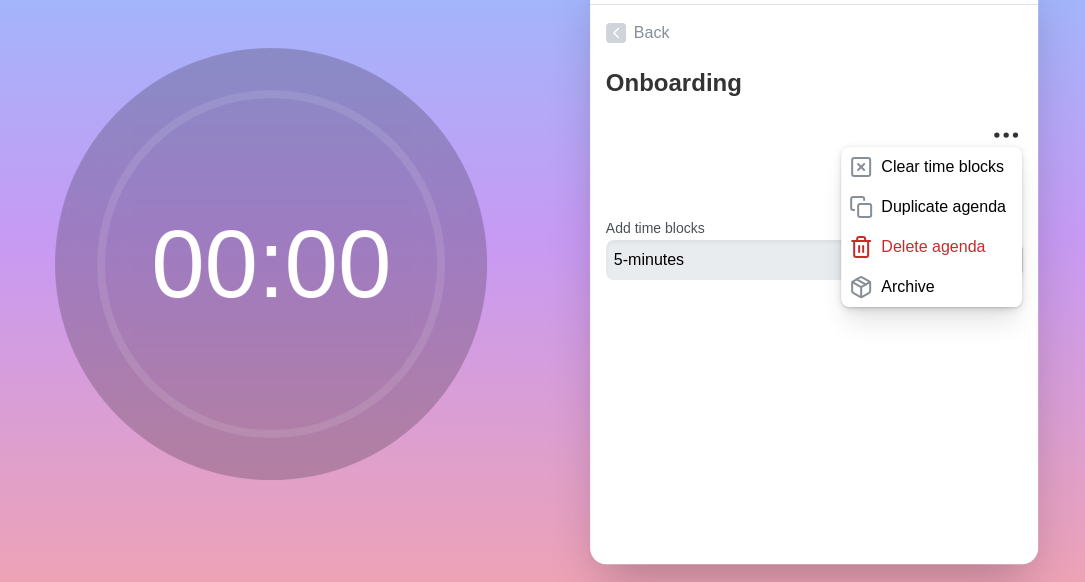 scroll, scrollTop: 256, scrollLeft: 0, axis: vertical 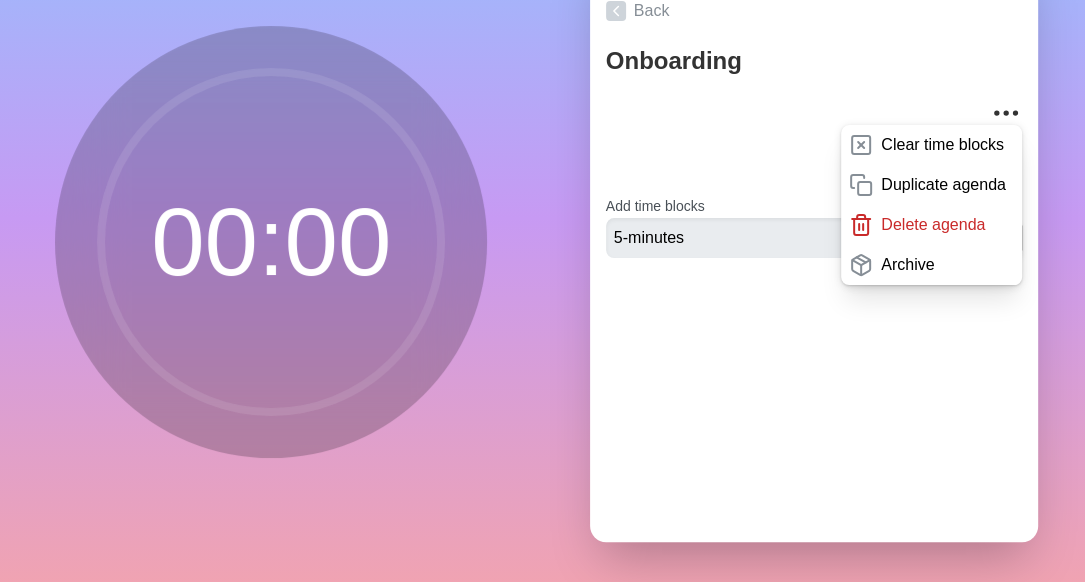 click 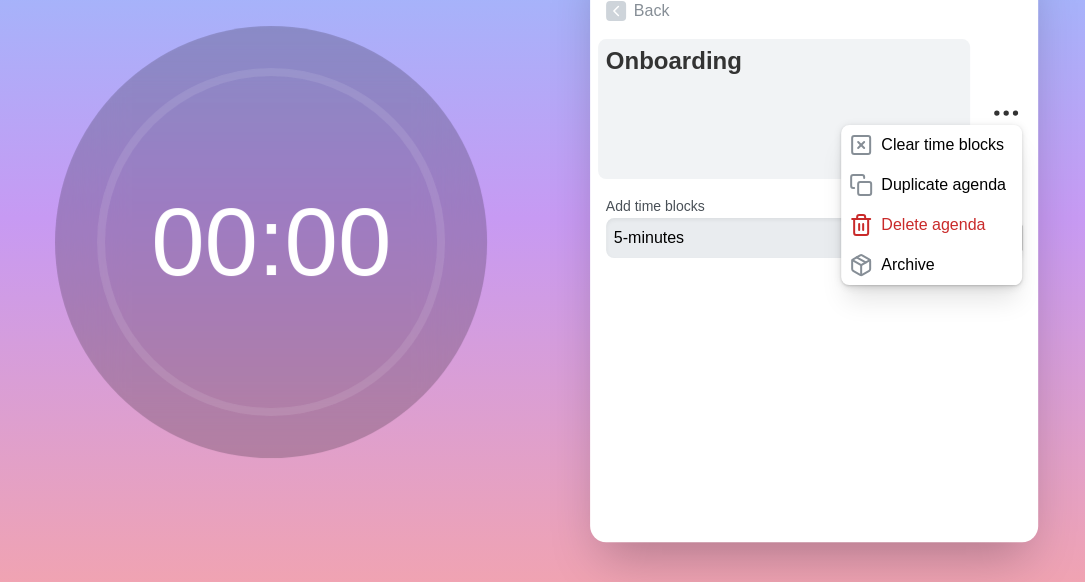 scroll, scrollTop: 0, scrollLeft: 0, axis: both 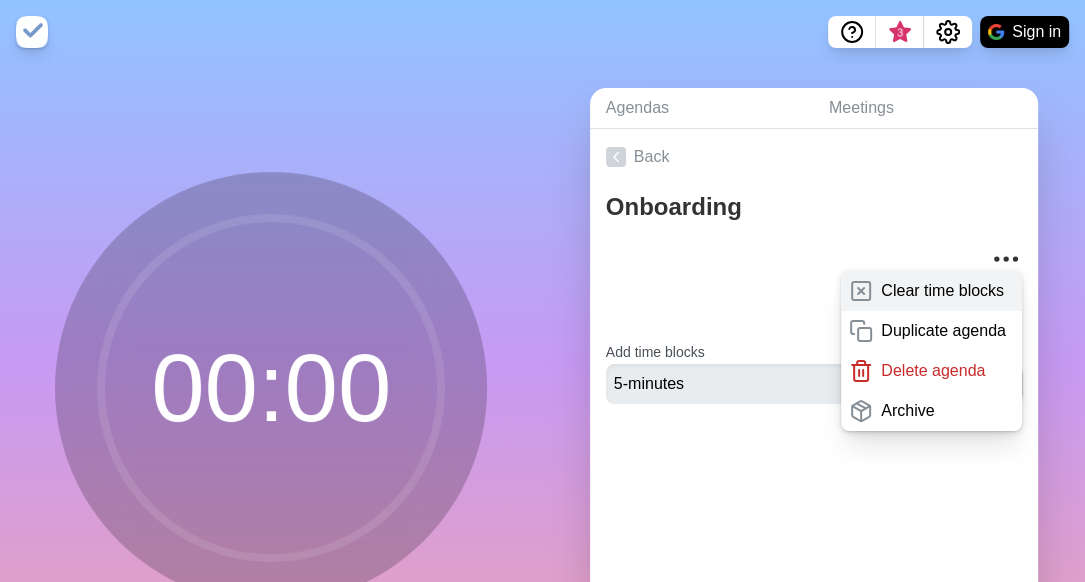 click 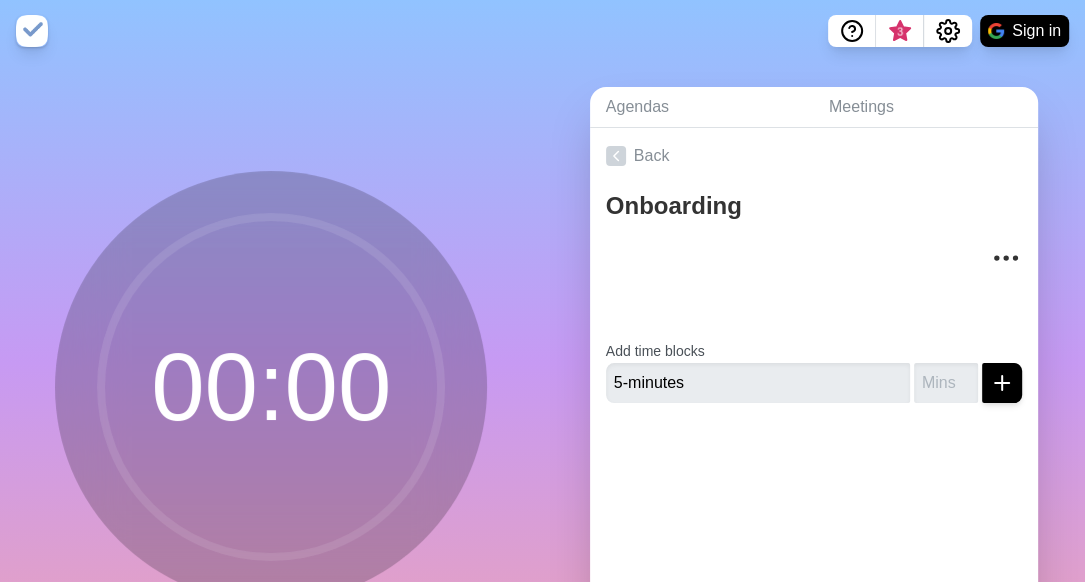 scroll, scrollTop: 0, scrollLeft: 0, axis: both 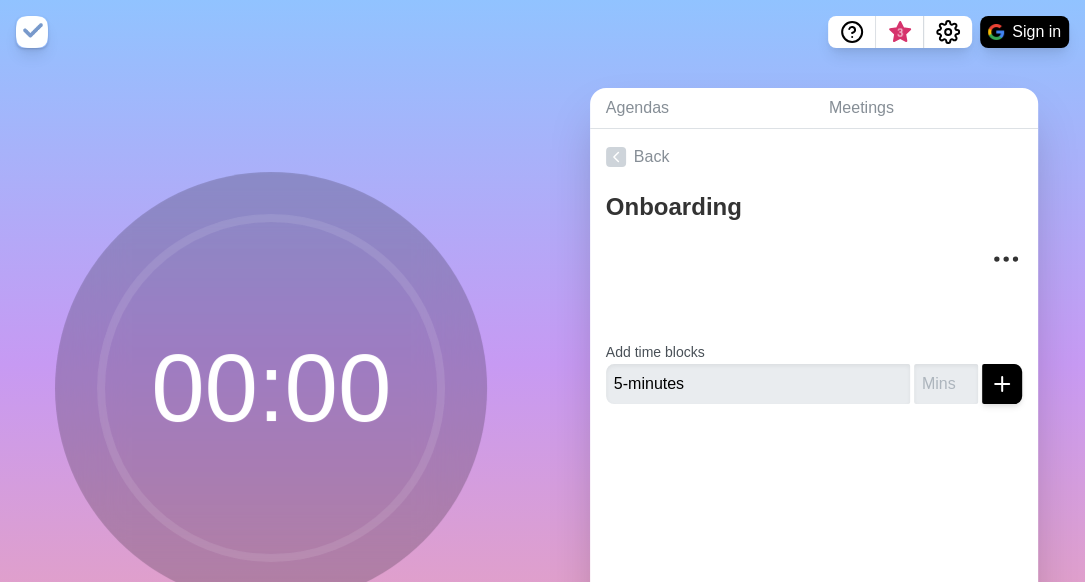 click at bounding box center [32, 32] 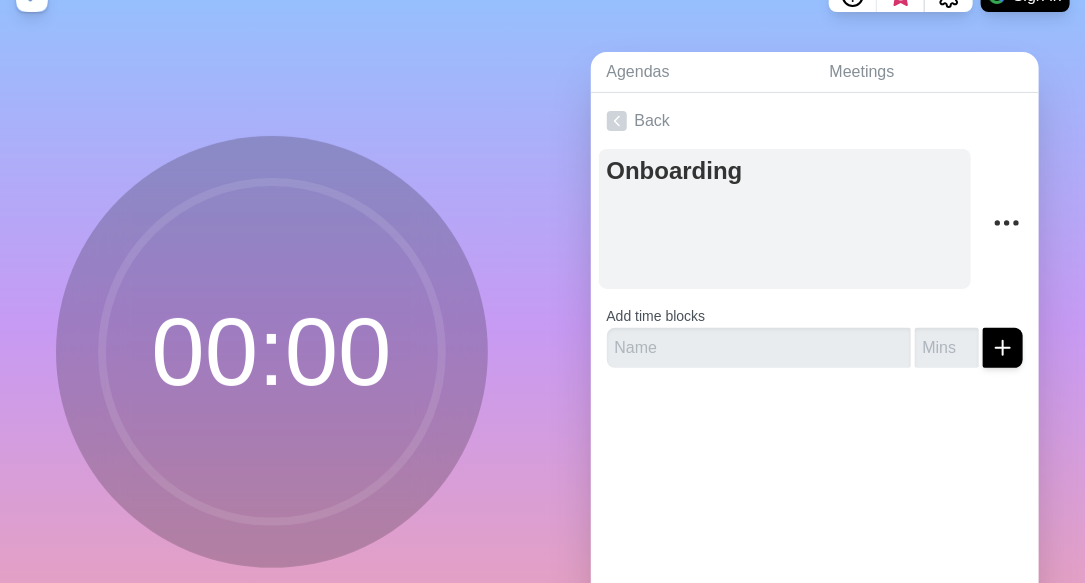 scroll, scrollTop: 0, scrollLeft: 0, axis: both 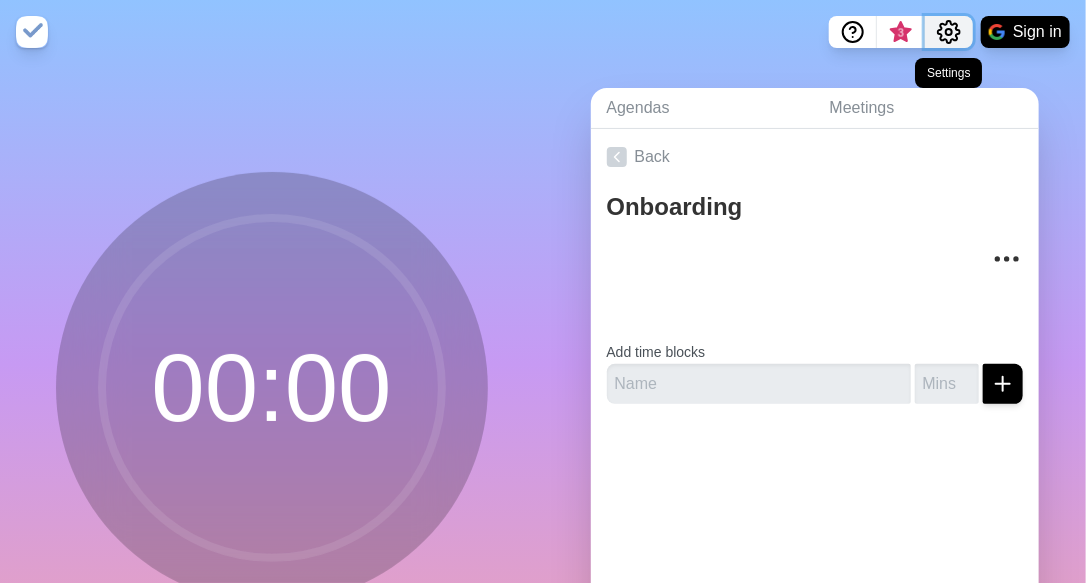 click 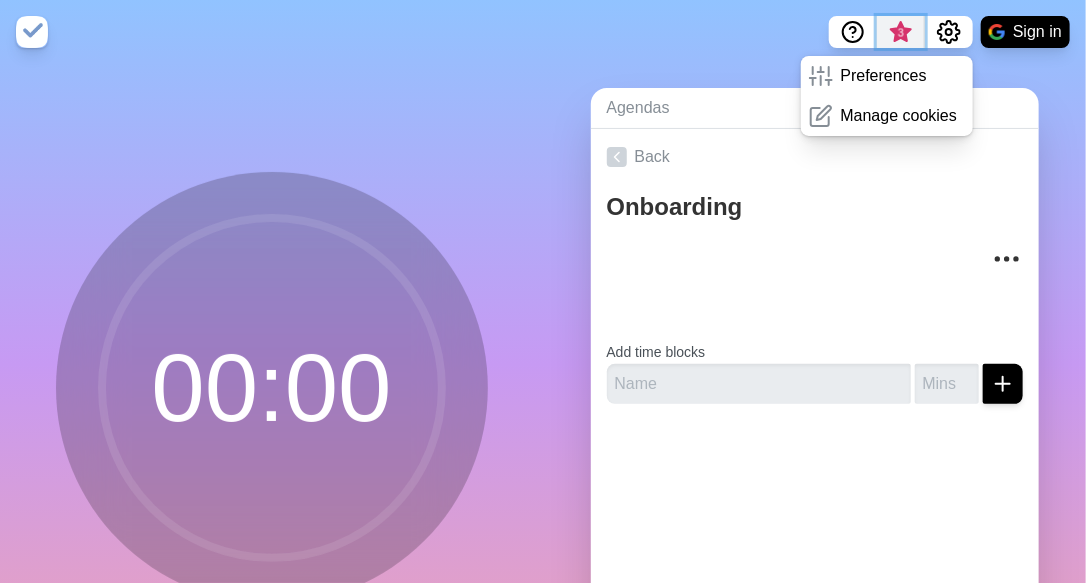 click on "3" at bounding box center [901, 38] 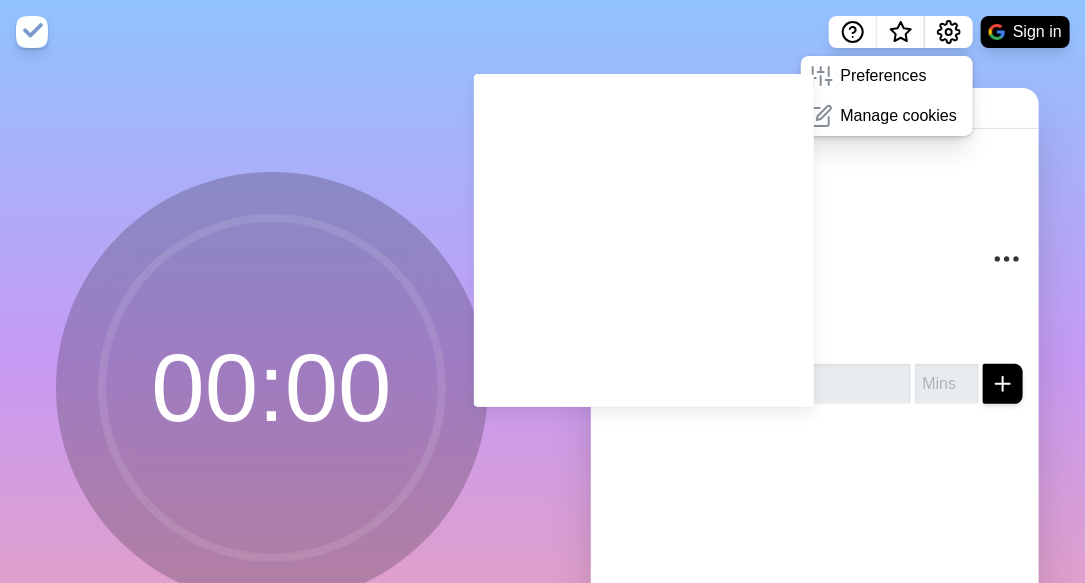 click on "Preferences   Manage cookies         Sign in" at bounding box center [543, 32] 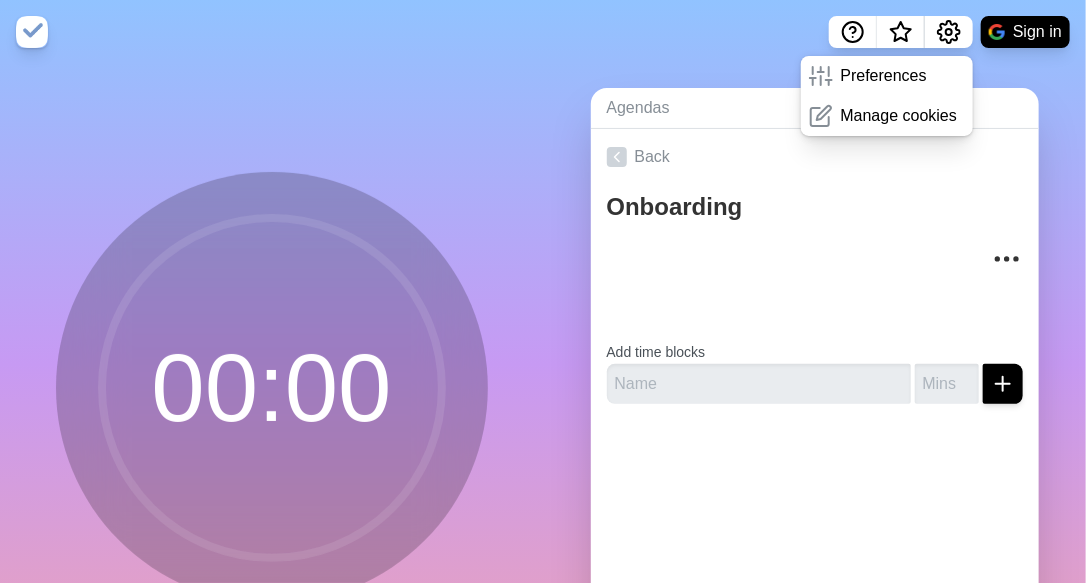 click on "Agendas   Meetings
Back     Onboarding               Add time blocks" at bounding box center [814, 396] 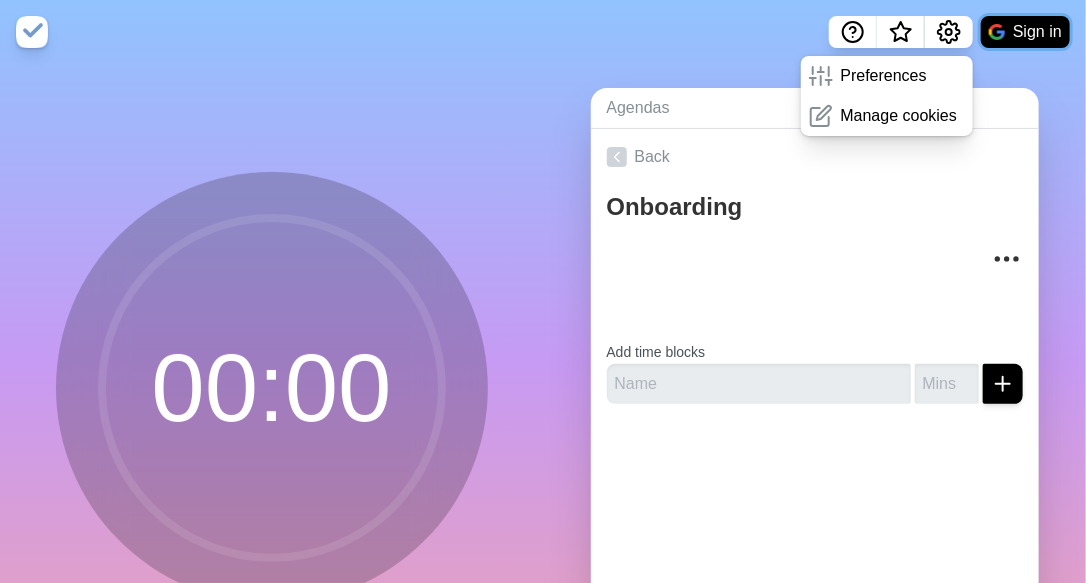 click on "Sign in" at bounding box center [1025, 32] 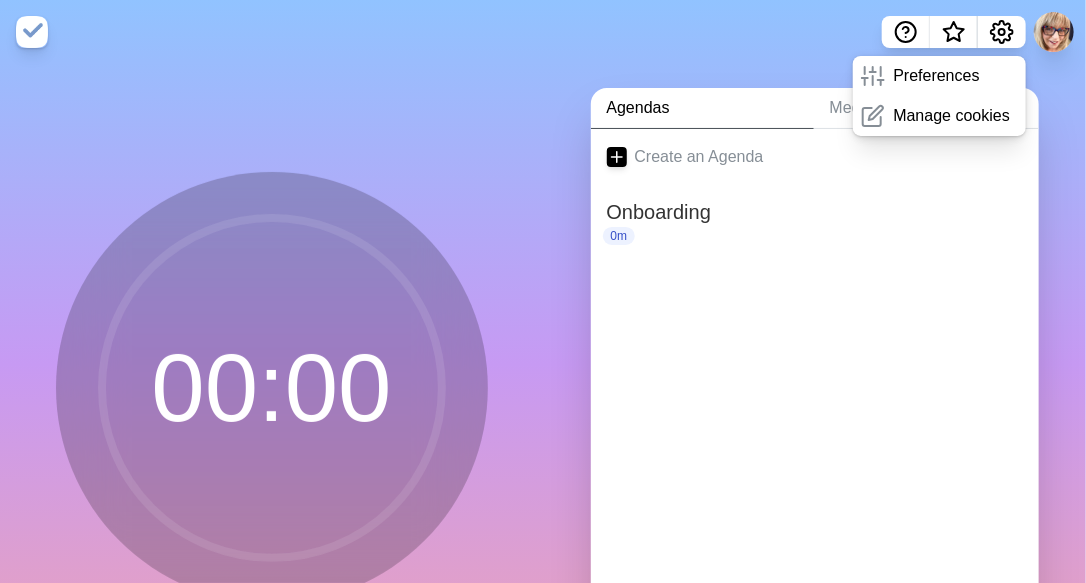 click on "Agendas   Meetings
Create an Agenda     Onboarding   0m" at bounding box center (814, 396) 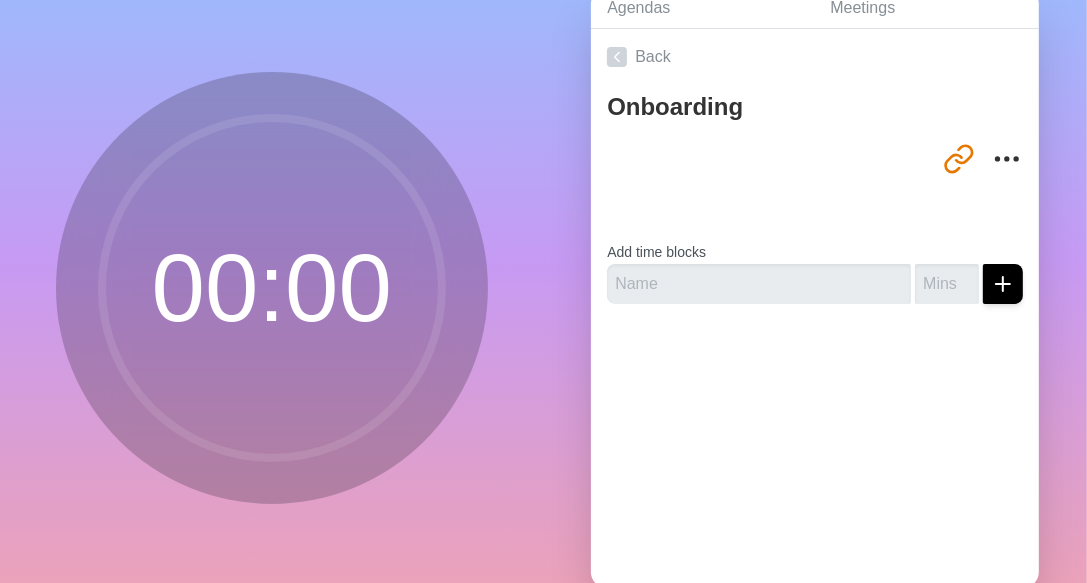 scroll, scrollTop: 0, scrollLeft: 0, axis: both 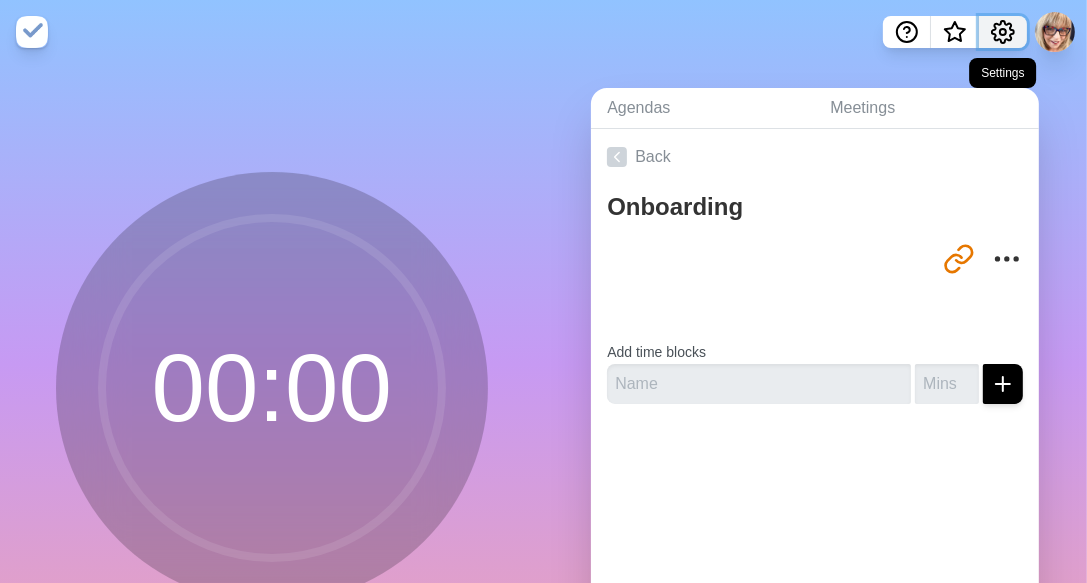 click 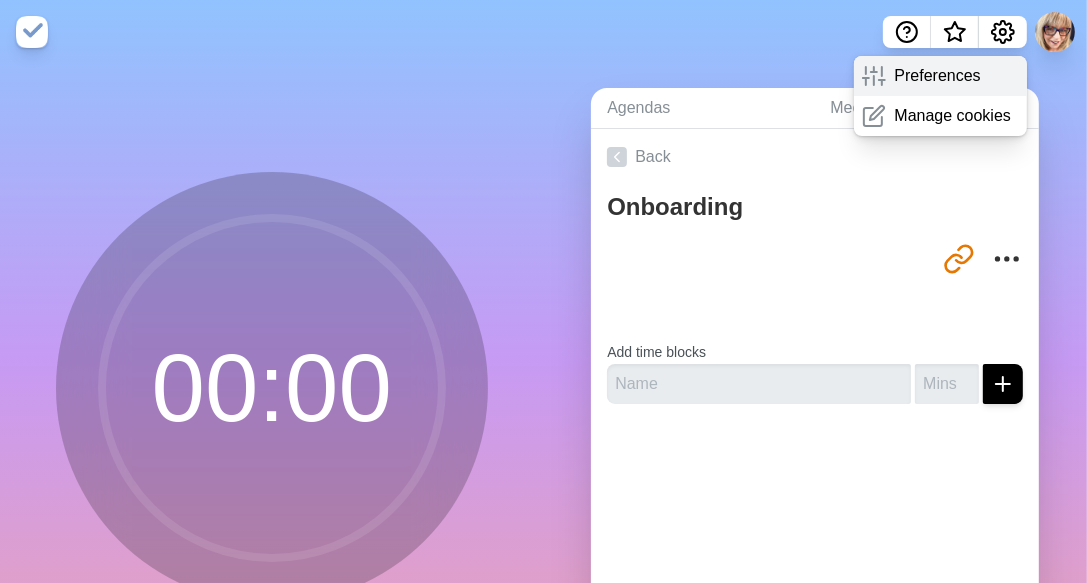 click on "Preferences" at bounding box center (937, 76) 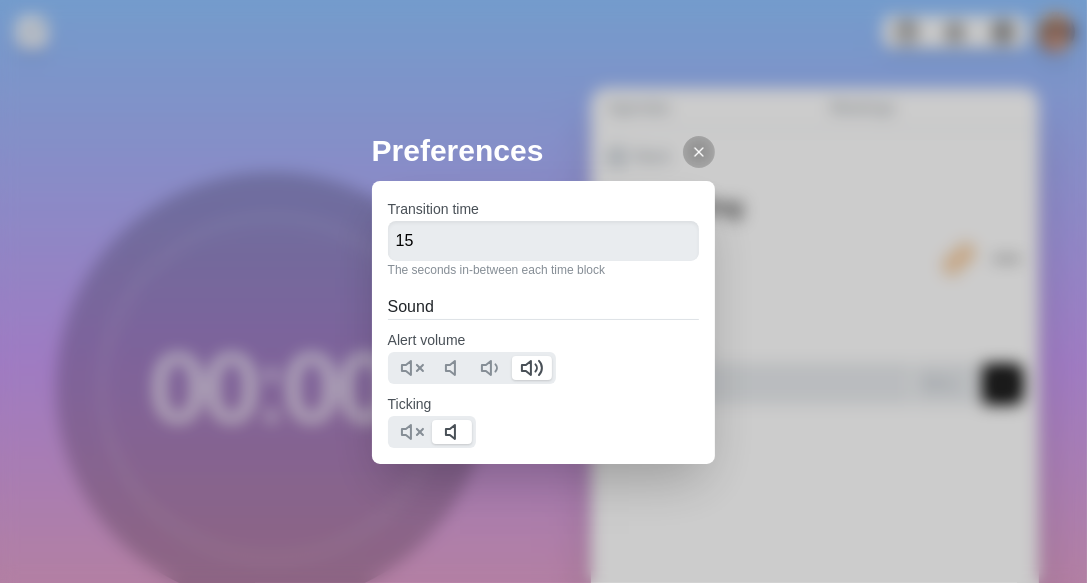 scroll, scrollTop: 100, scrollLeft: 0, axis: vertical 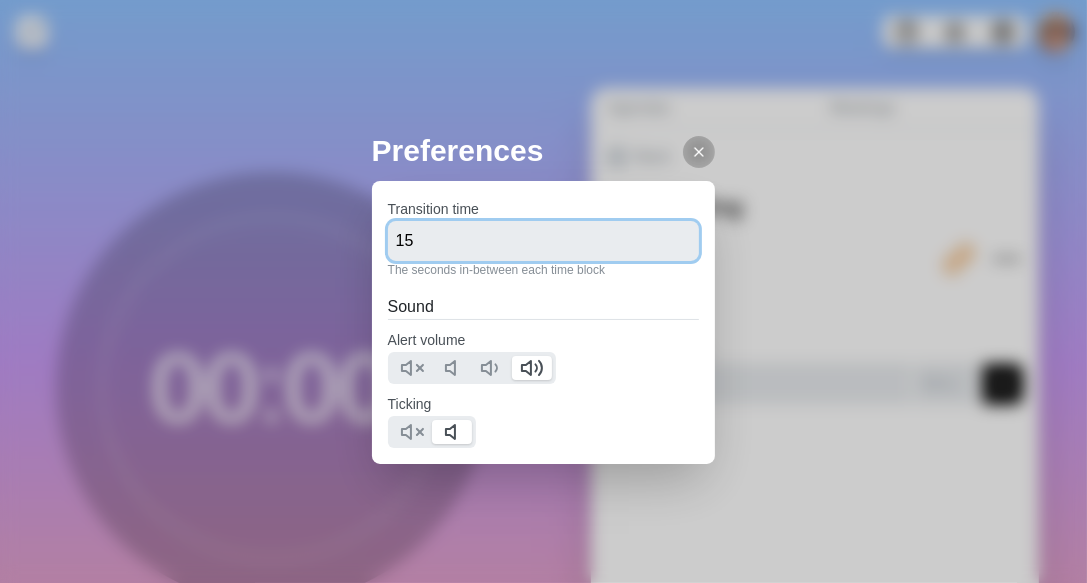 drag, startPoint x: 408, startPoint y: 307, endPoint x: 344, endPoint y: 307, distance: 64 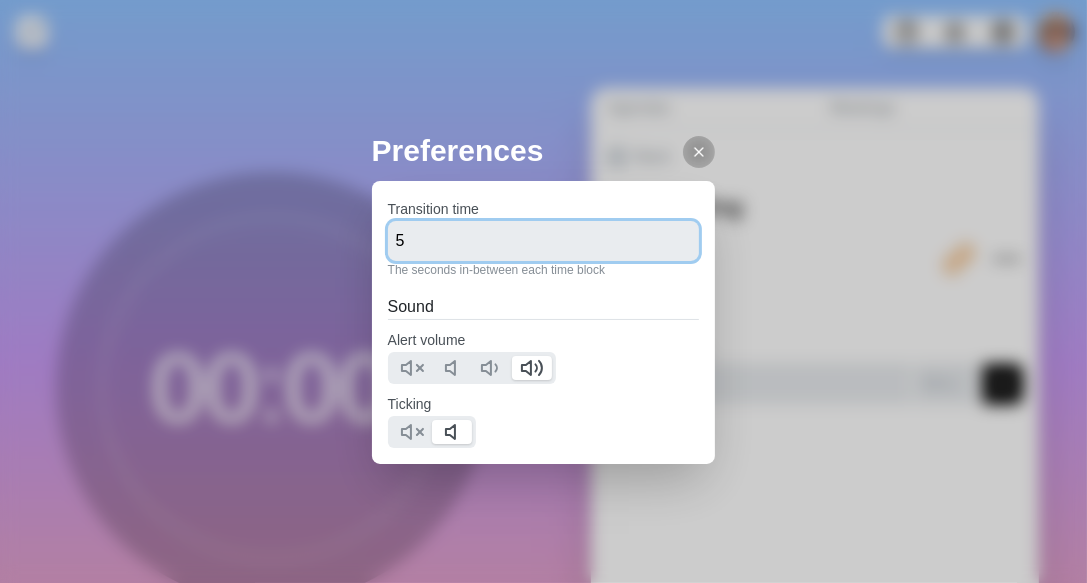 type on "5" 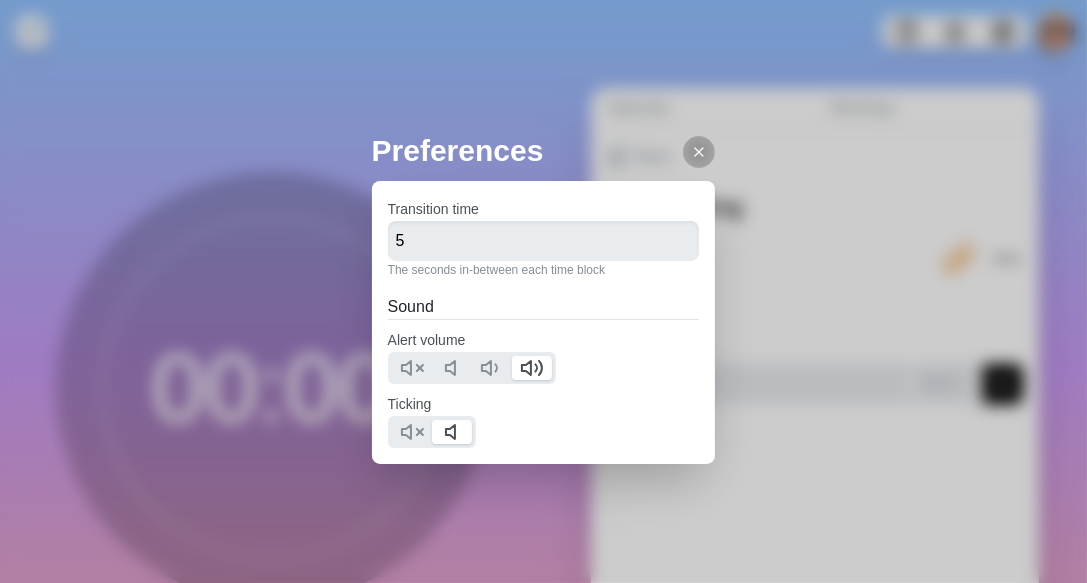 click on "Preferences     Transition time   5   The seconds in-between each time block   Sound     Alert volume           Ticking" at bounding box center (543, 291) 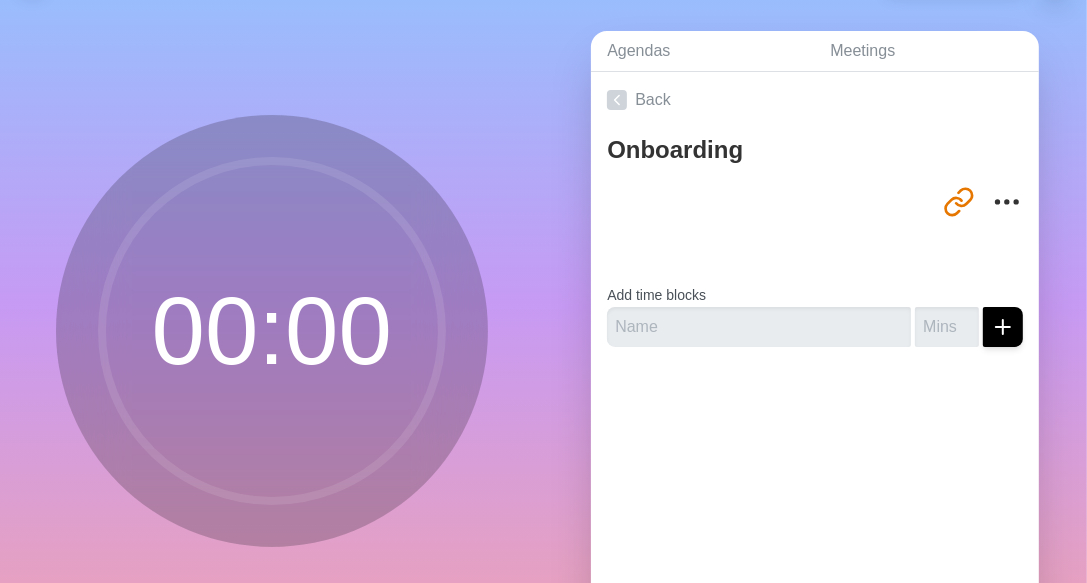 scroll, scrollTop: 56, scrollLeft: 0, axis: vertical 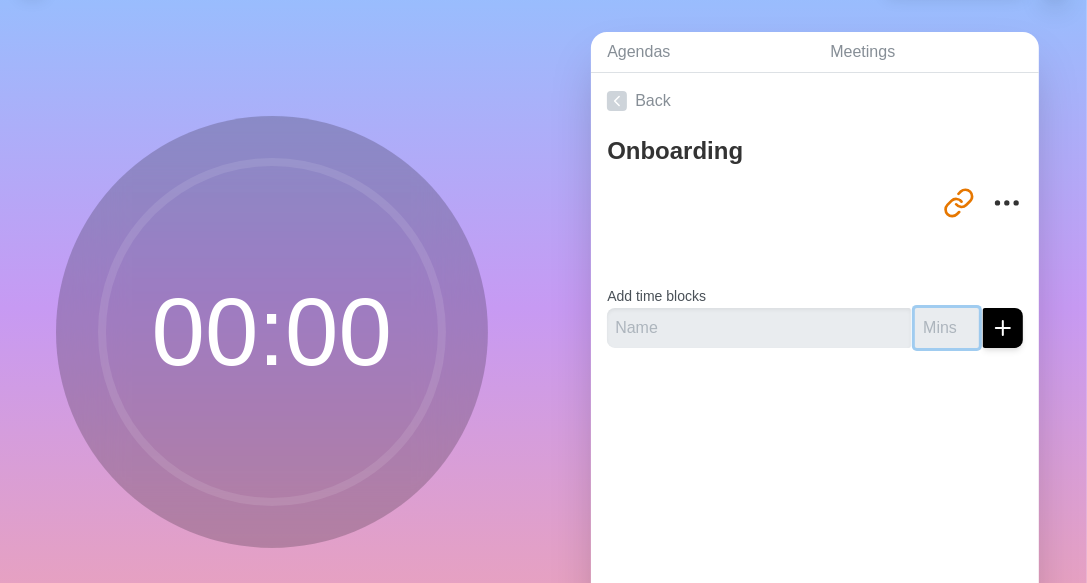click at bounding box center (947, 328) 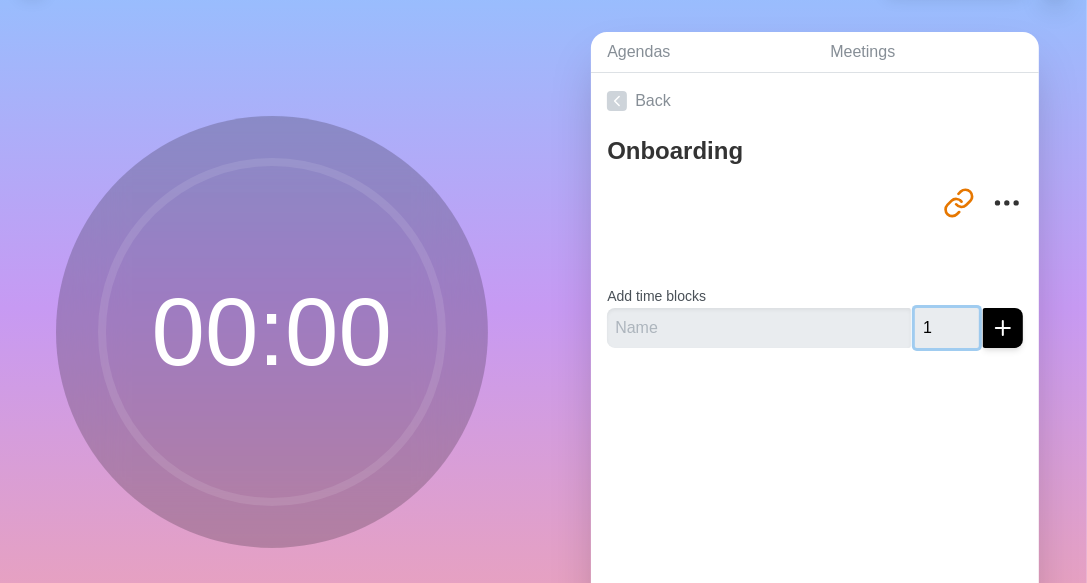 click on "1" at bounding box center [947, 328] 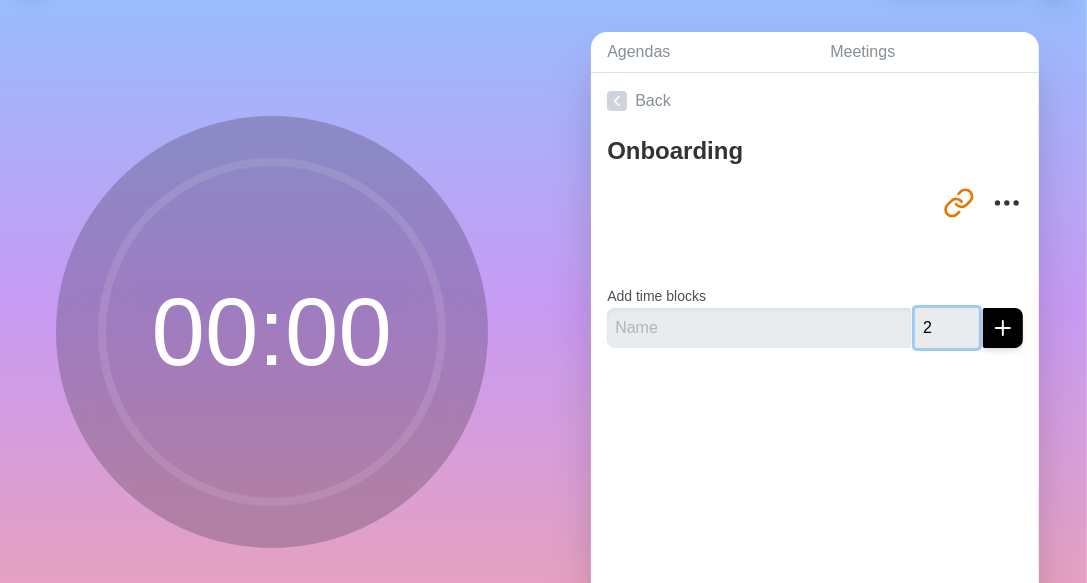 click on "2" at bounding box center [947, 328] 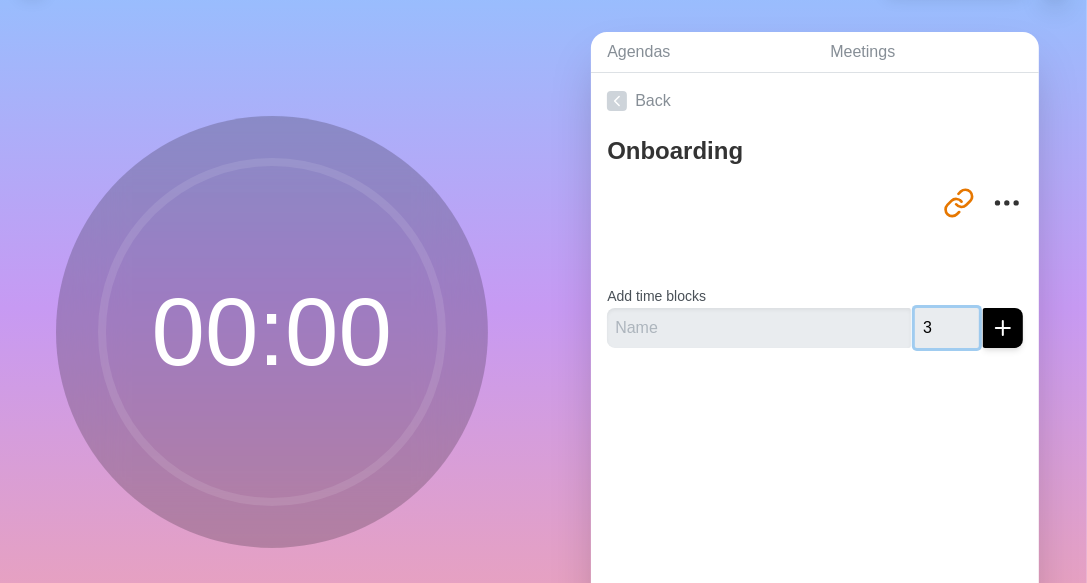 click on "3" at bounding box center [947, 328] 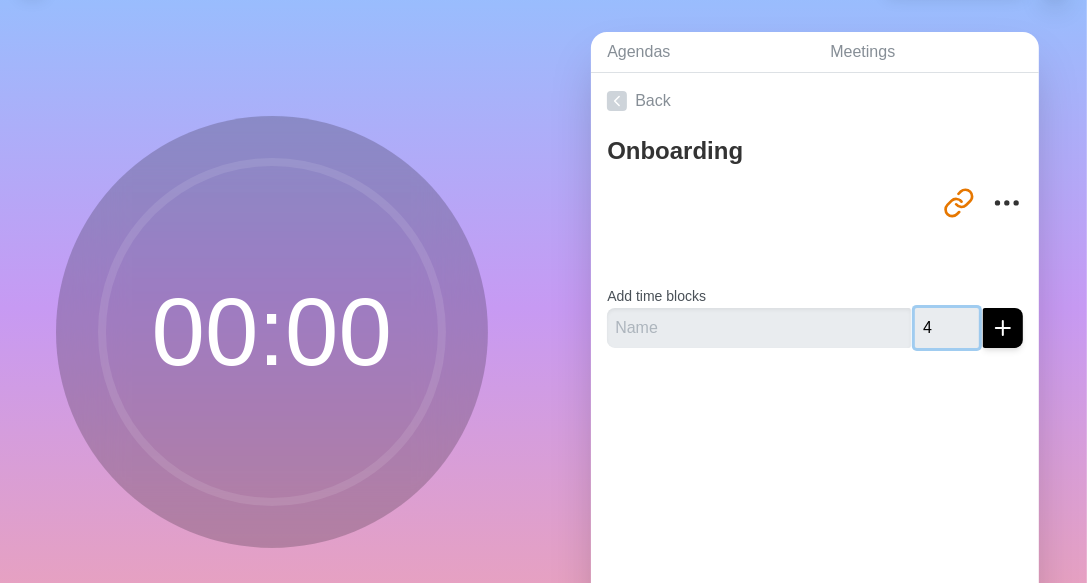 click on "4" at bounding box center [947, 328] 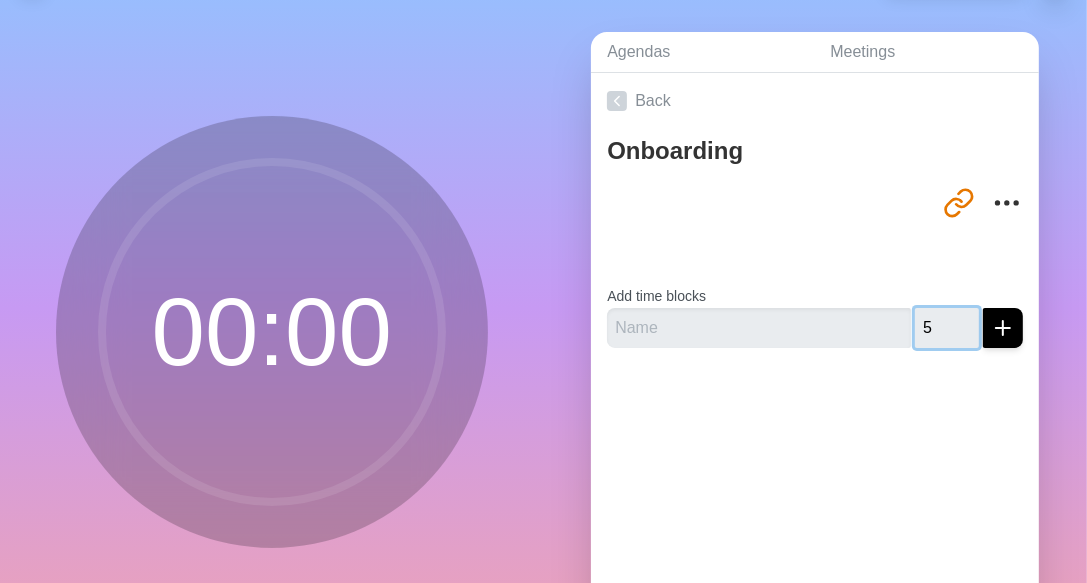 type on "5" 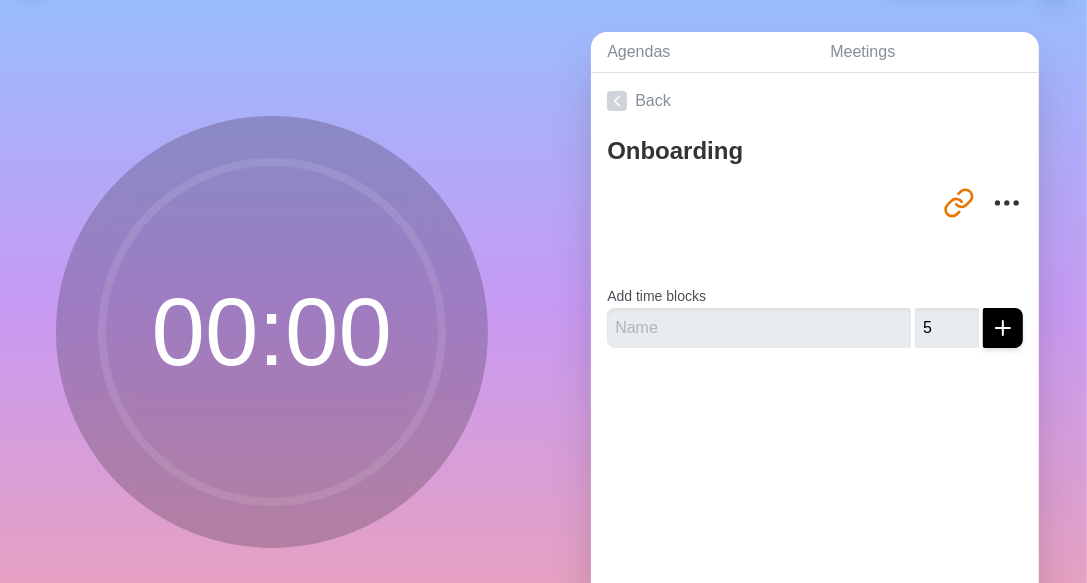 drag, startPoint x: 872, startPoint y: 386, endPoint x: 788, endPoint y: 440, distance: 99.8599 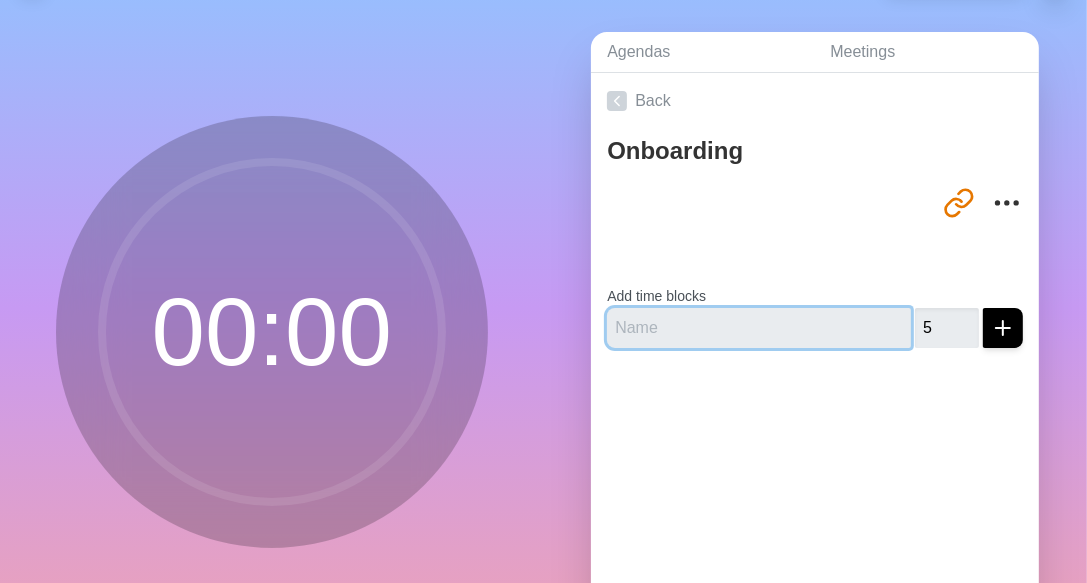 click at bounding box center (759, 328) 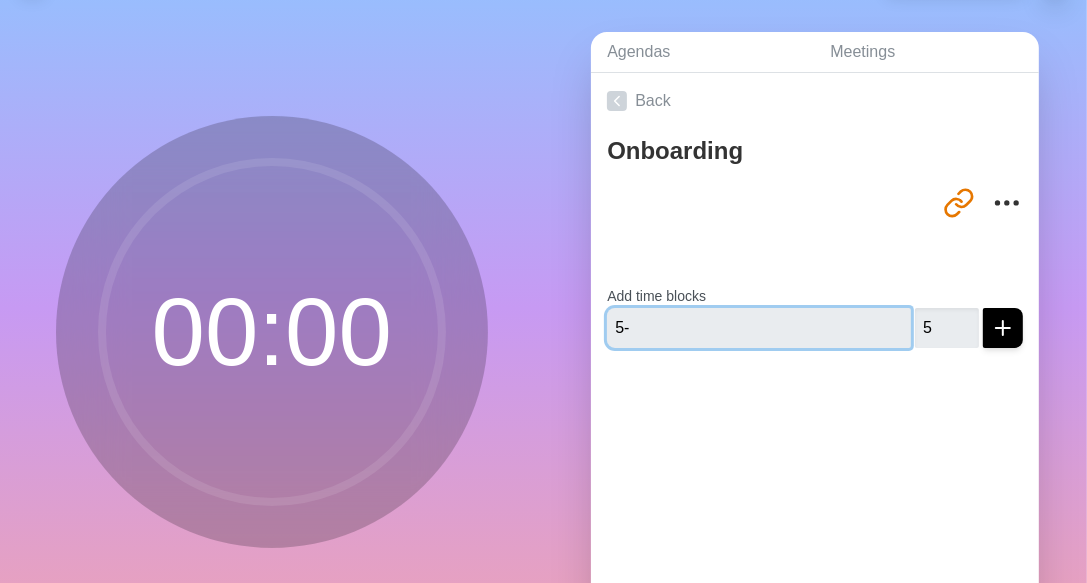 type on "5-minutes" 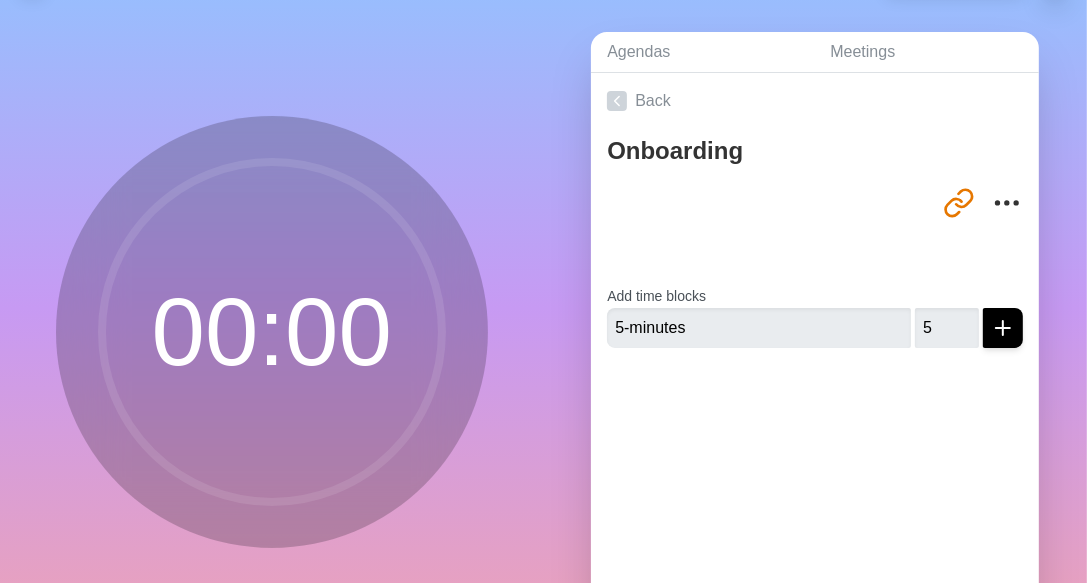click on "Onboarding   http://timeblocks.co/-ONHH3hc96c1lZDmIivK               Add time blocks   5-minutes   5" at bounding box center [815, 246] 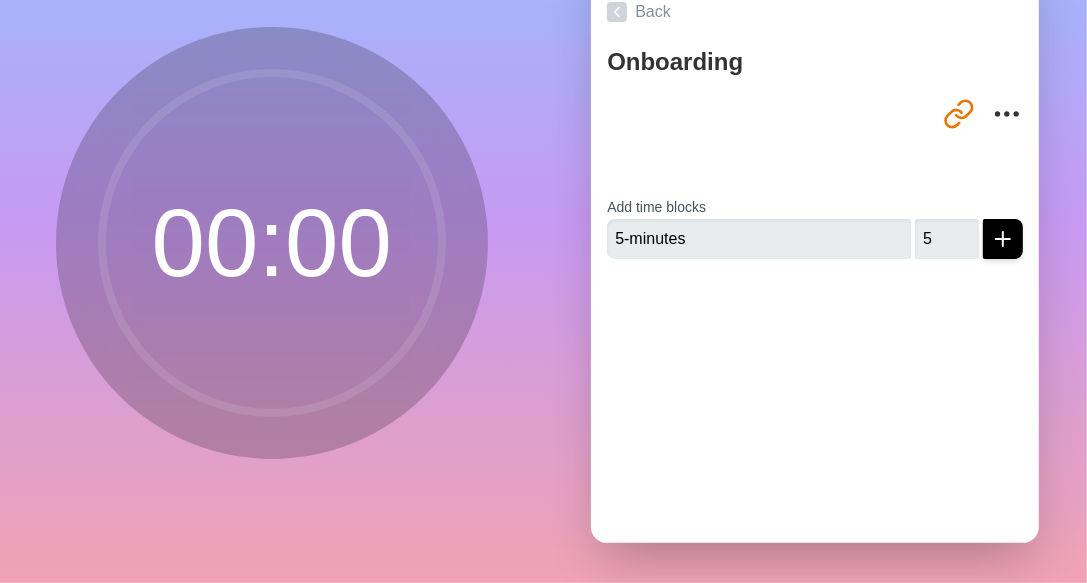 scroll, scrollTop: 156, scrollLeft: 0, axis: vertical 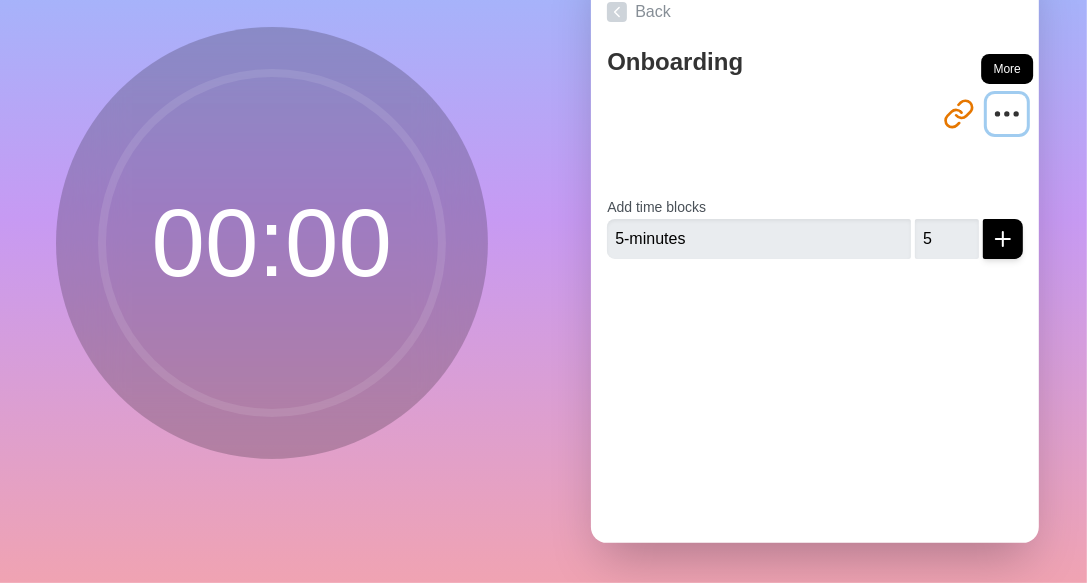 click 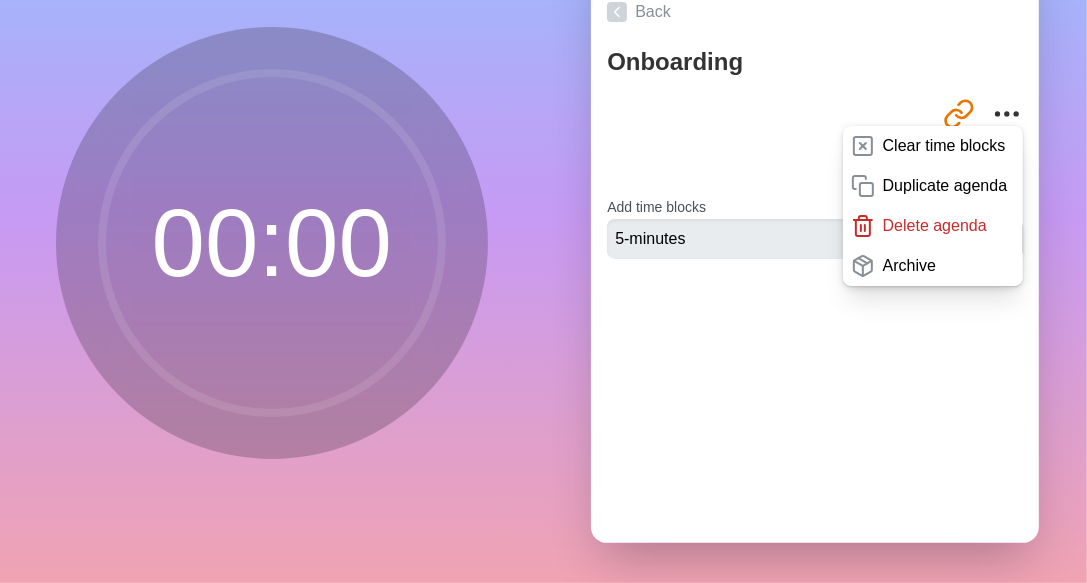 click on "00 : 00" at bounding box center (272, 251) 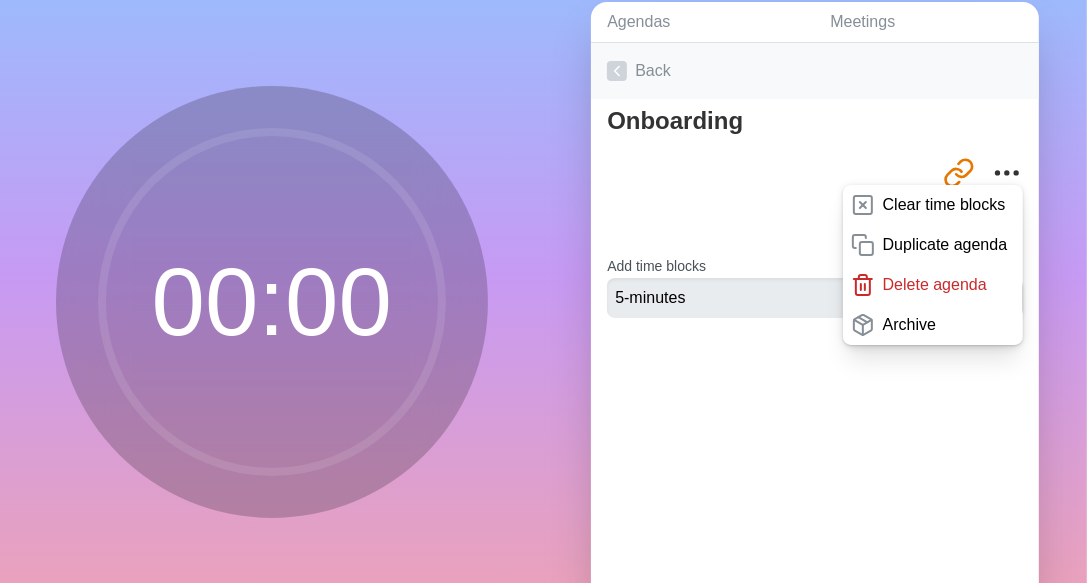 scroll, scrollTop: 0, scrollLeft: 0, axis: both 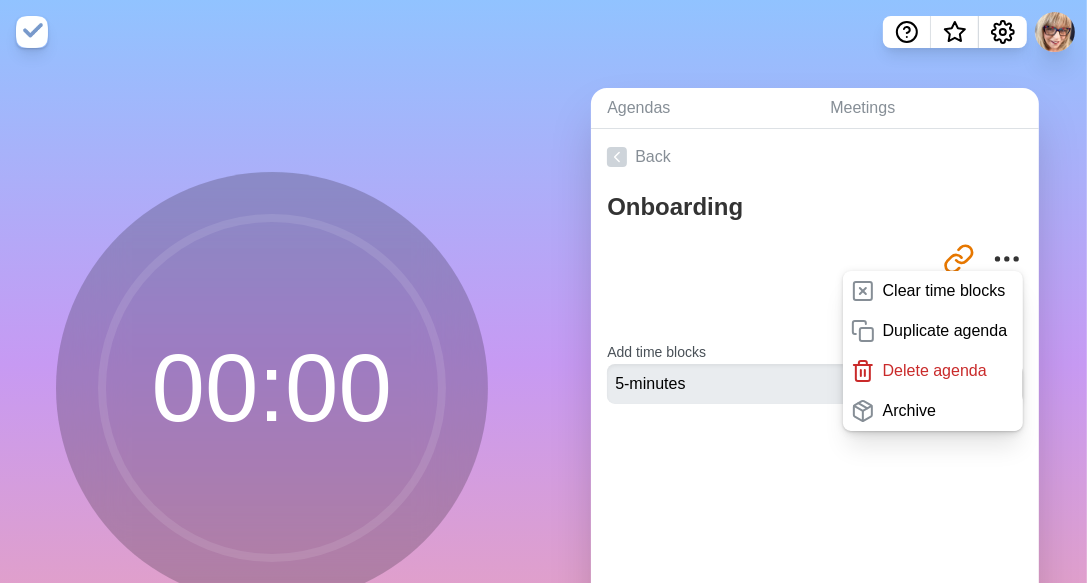 click on "Agendas   Meetings
Back     Onboarding   http://timeblocks.co/-ONHH3hc96c1lZDmIivK         Clear time blocks   Duplicate agenda   Delete agenda     Archive         Add time blocks   5-minutes   5" at bounding box center (816, 396) 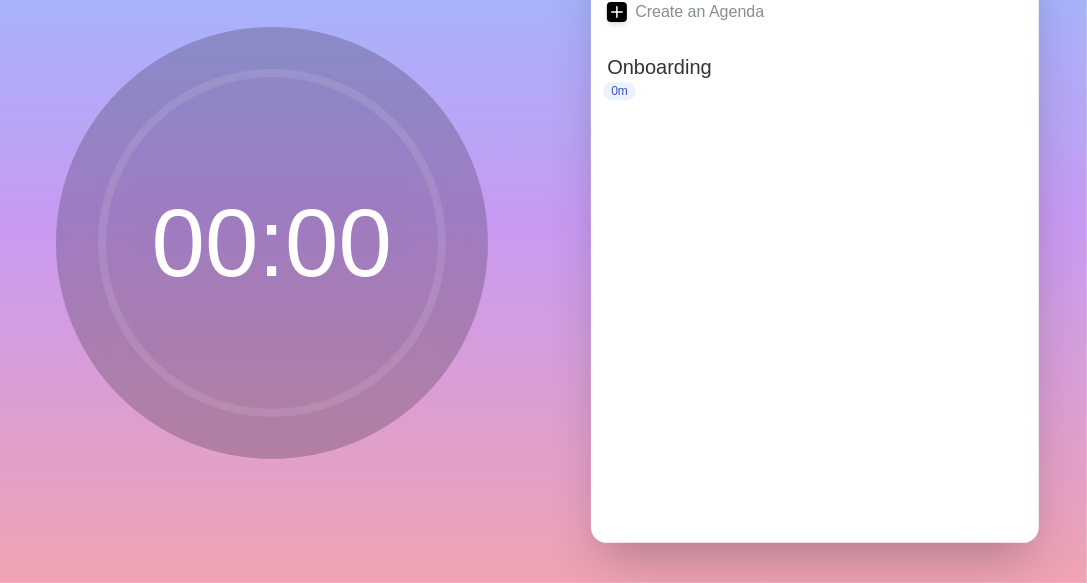 scroll, scrollTop: 200, scrollLeft: 0, axis: vertical 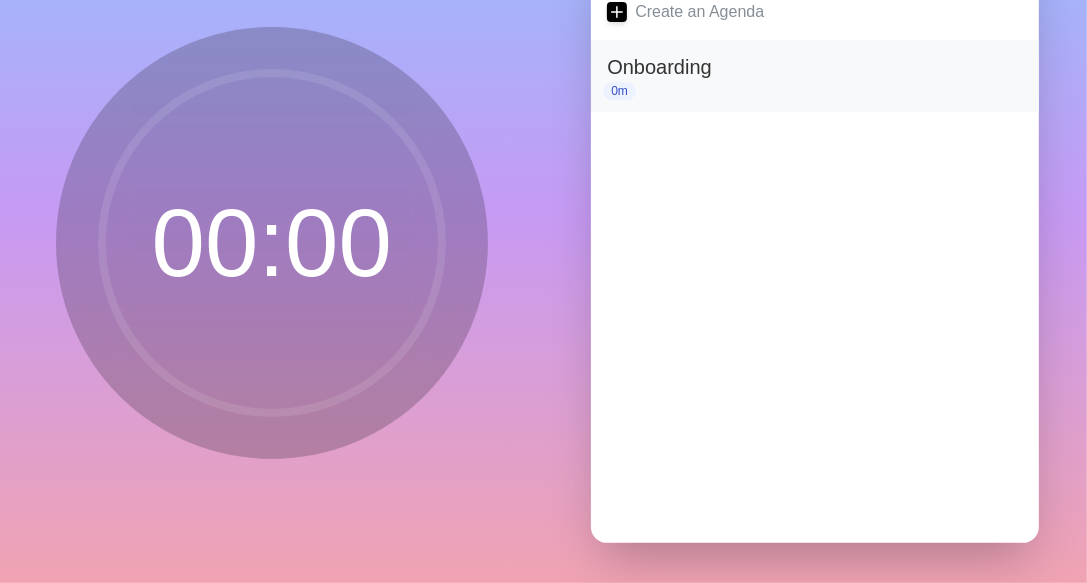 click on "0m" at bounding box center (619, 91) 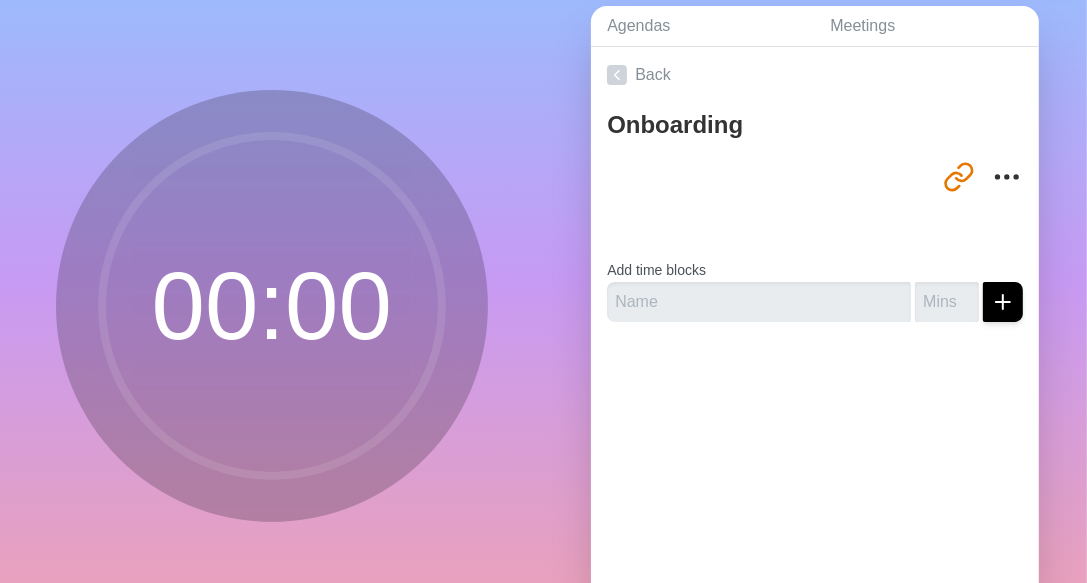 scroll, scrollTop: 256, scrollLeft: 0, axis: vertical 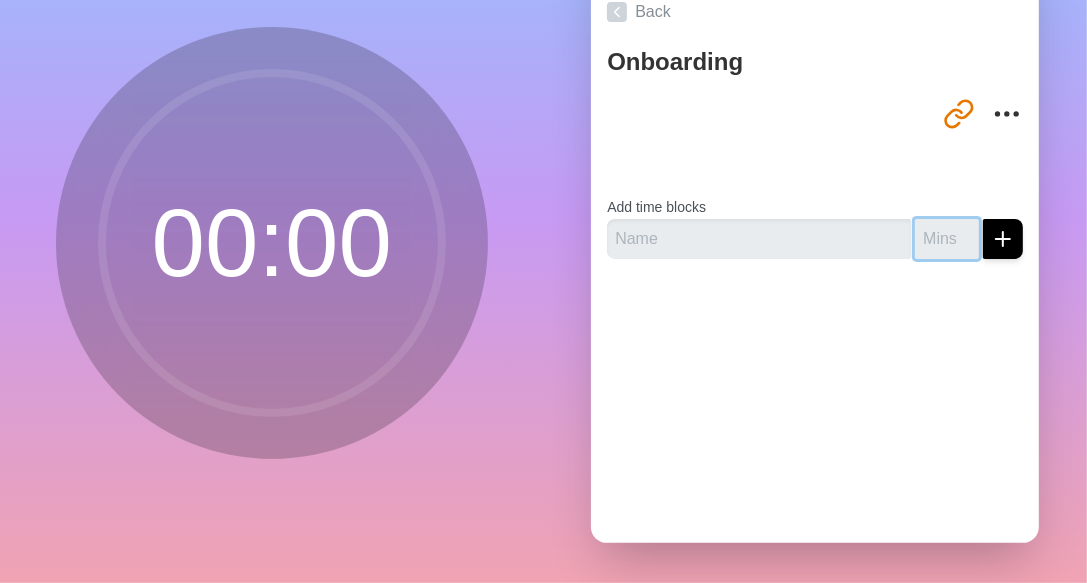 click at bounding box center (947, 239) 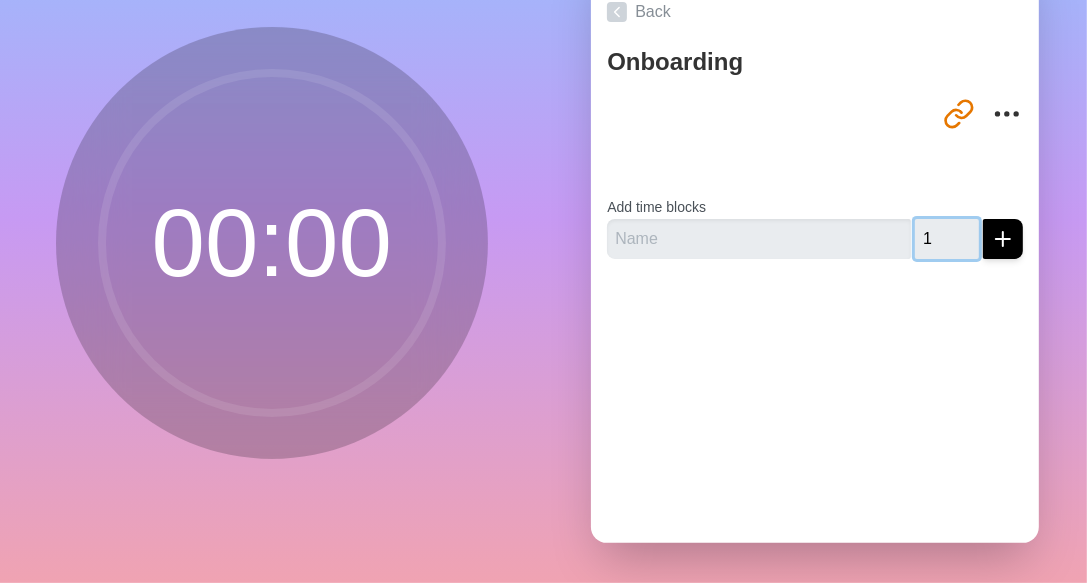 click on "1" at bounding box center (947, 239) 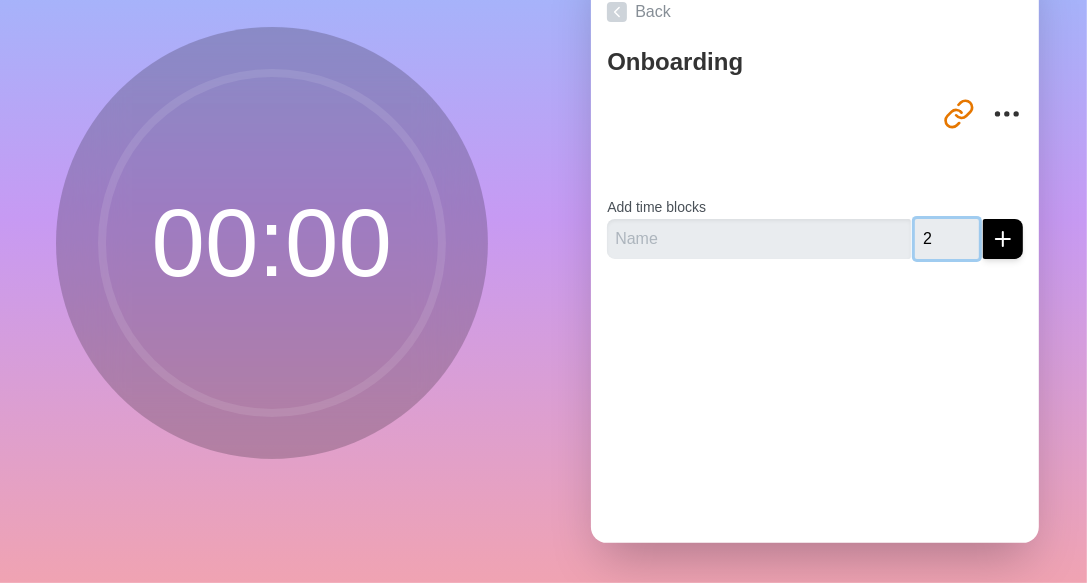 click on "2" at bounding box center [947, 239] 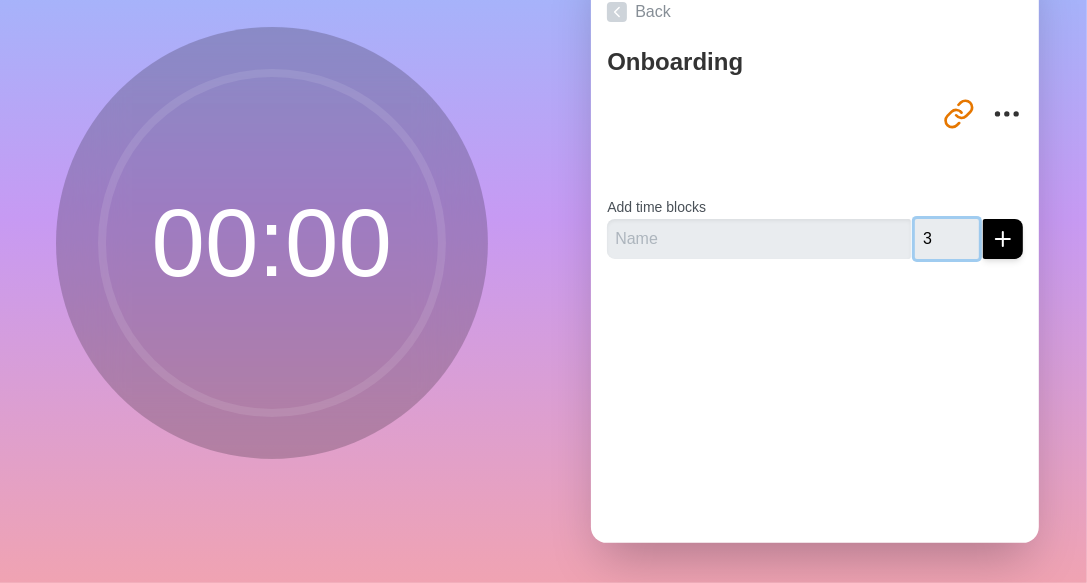 click on "3" at bounding box center (947, 239) 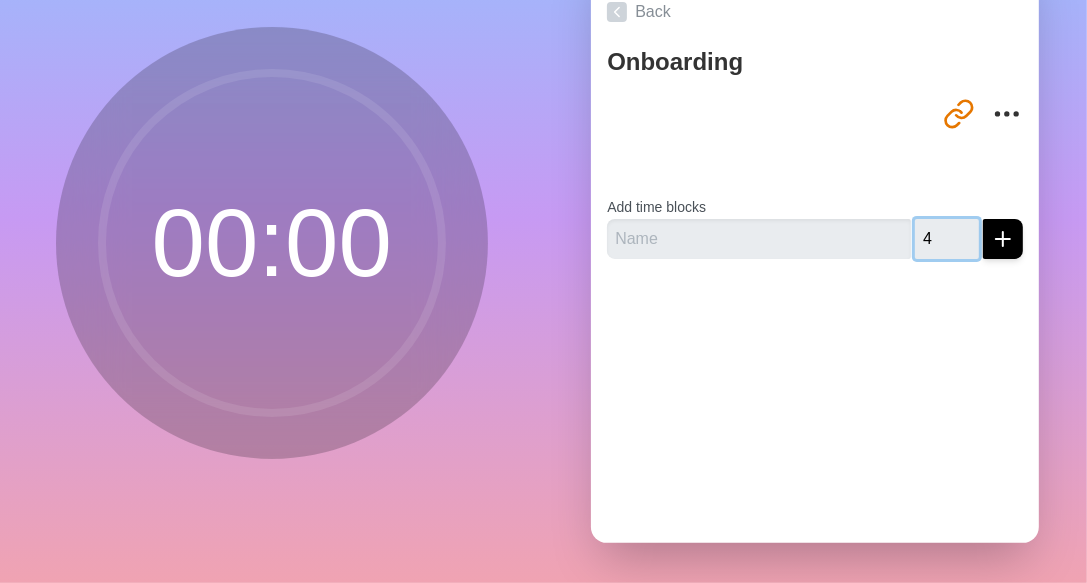 click on "4" at bounding box center [947, 239] 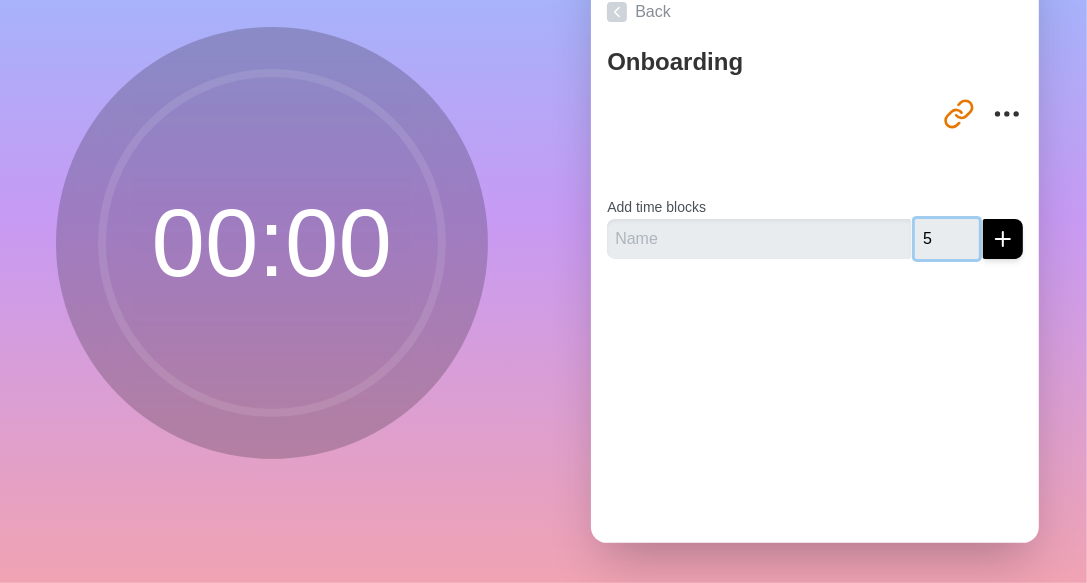 type on "5" 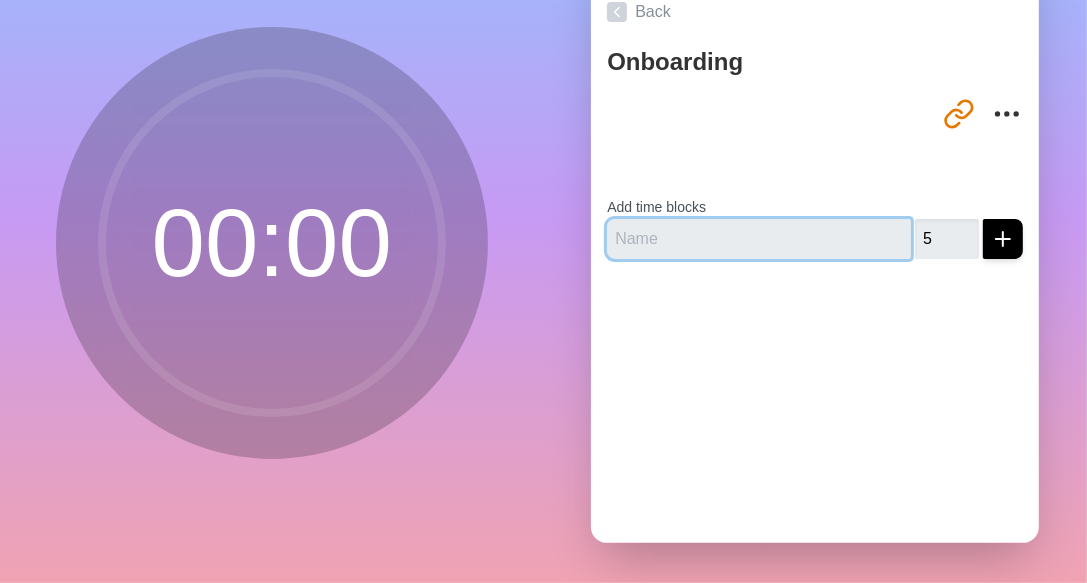 click at bounding box center (759, 239) 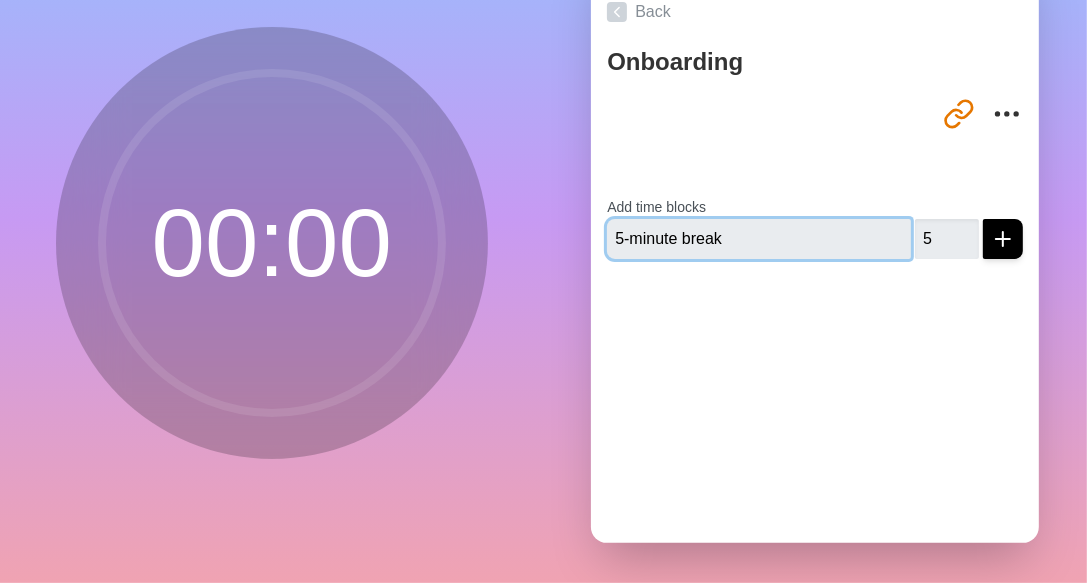 type on "5-minute break" 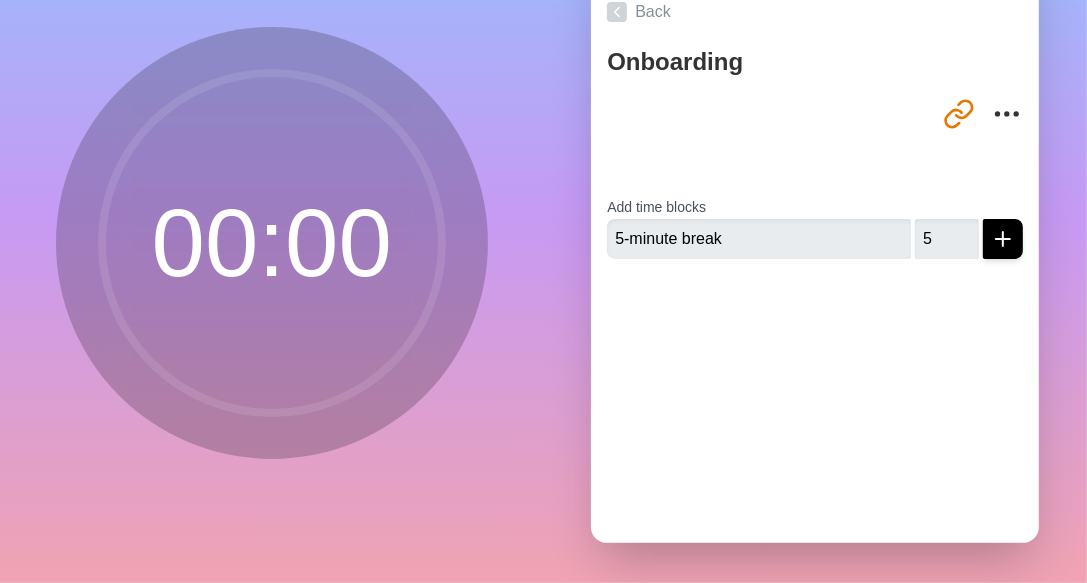click 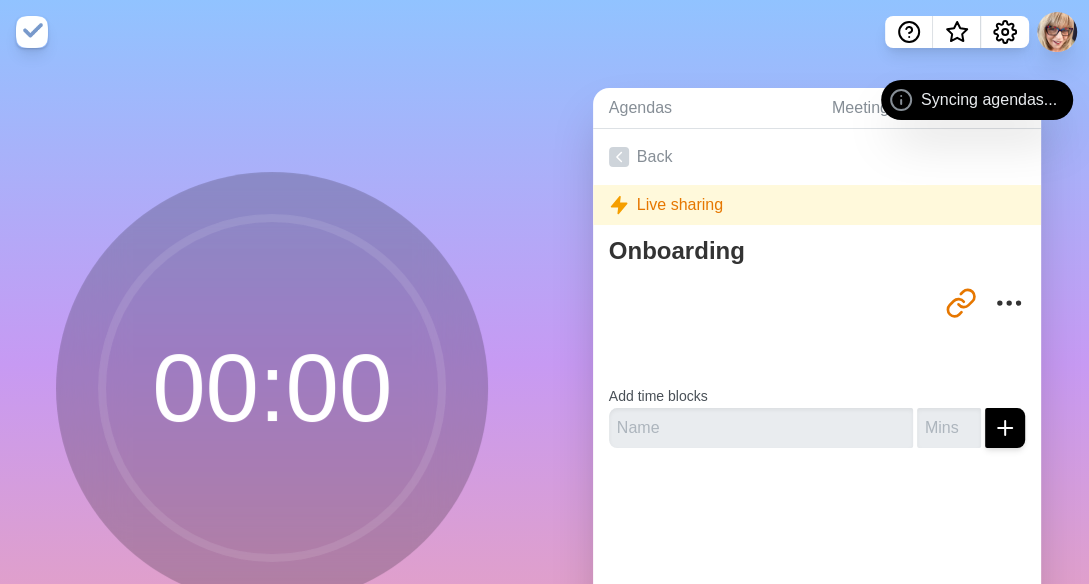 scroll, scrollTop: 0, scrollLeft: 0, axis: both 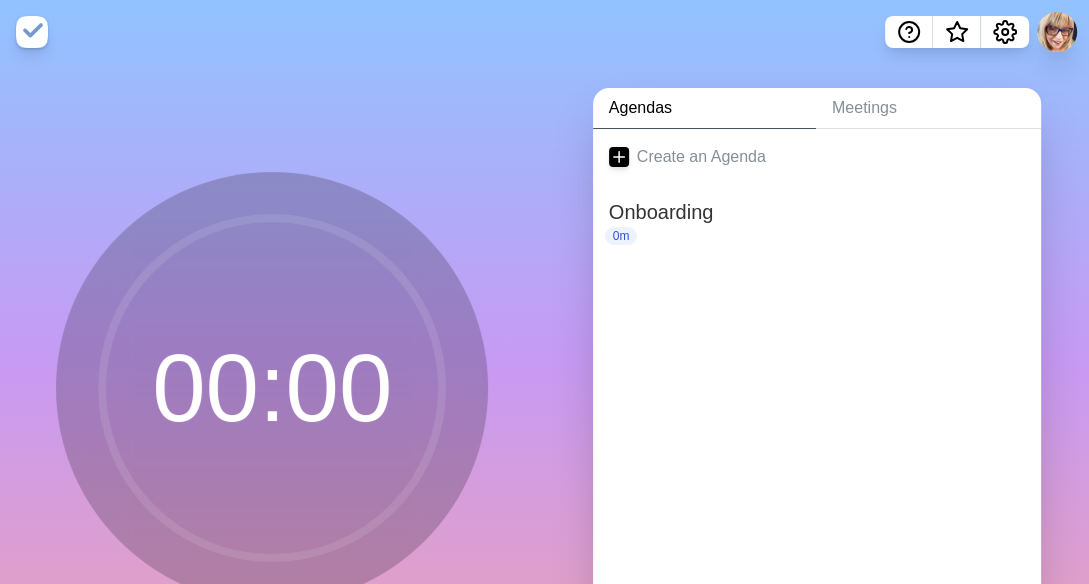 click on "Agendas   Meetings
Create an Agenda     Onboarding   0m" at bounding box center (817, 396) 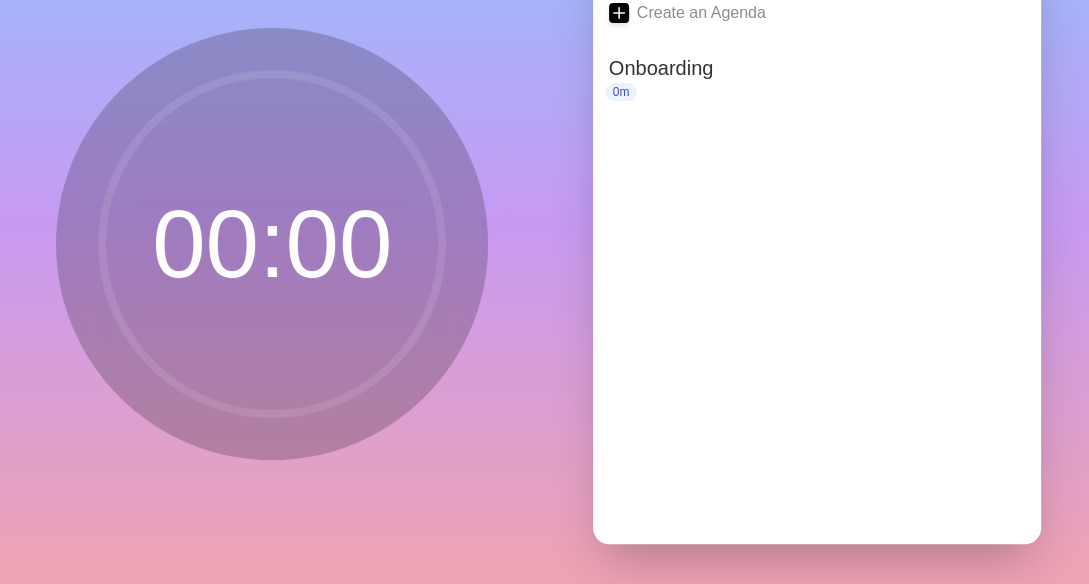 scroll, scrollTop: 0, scrollLeft: 0, axis: both 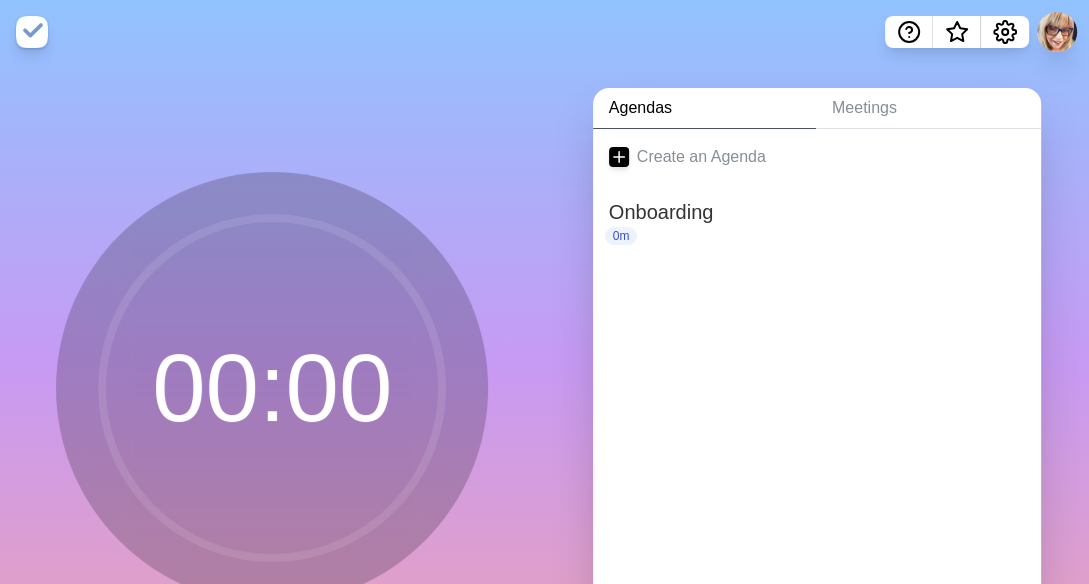 click 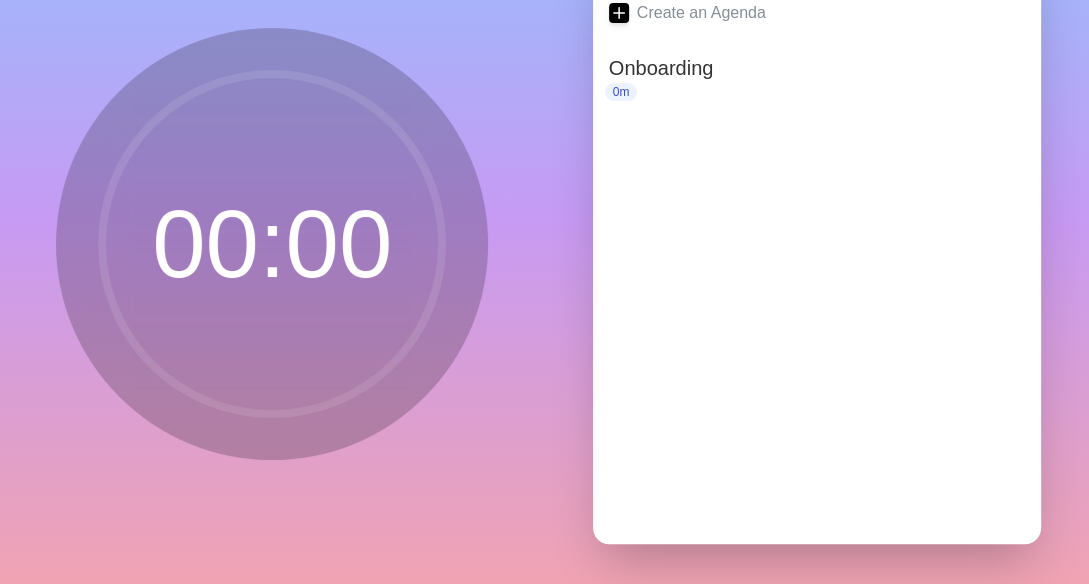 scroll, scrollTop: 200, scrollLeft: 0, axis: vertical 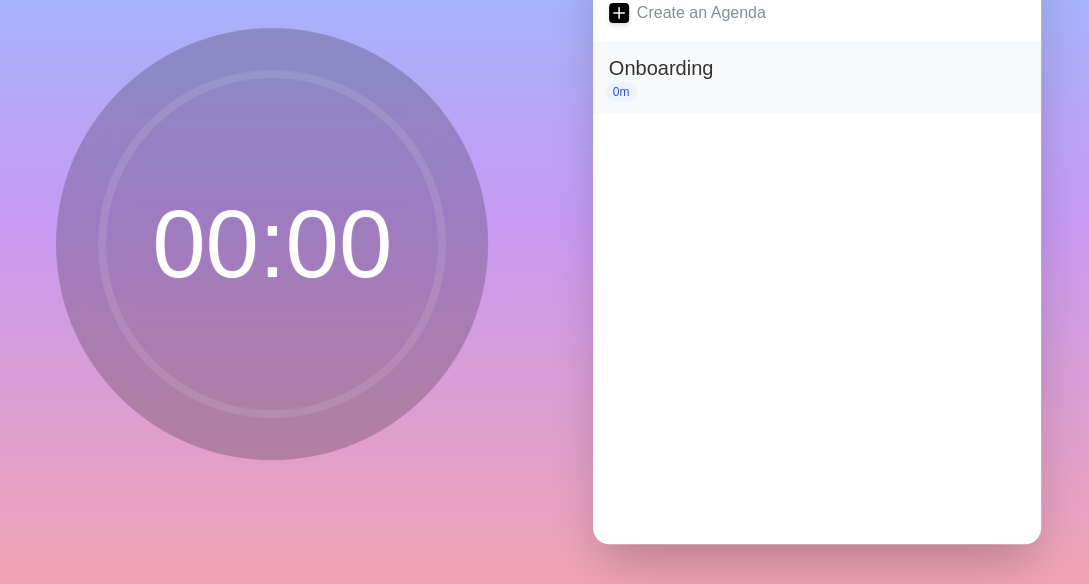 click on "0m" at bounding box center [621, 92] 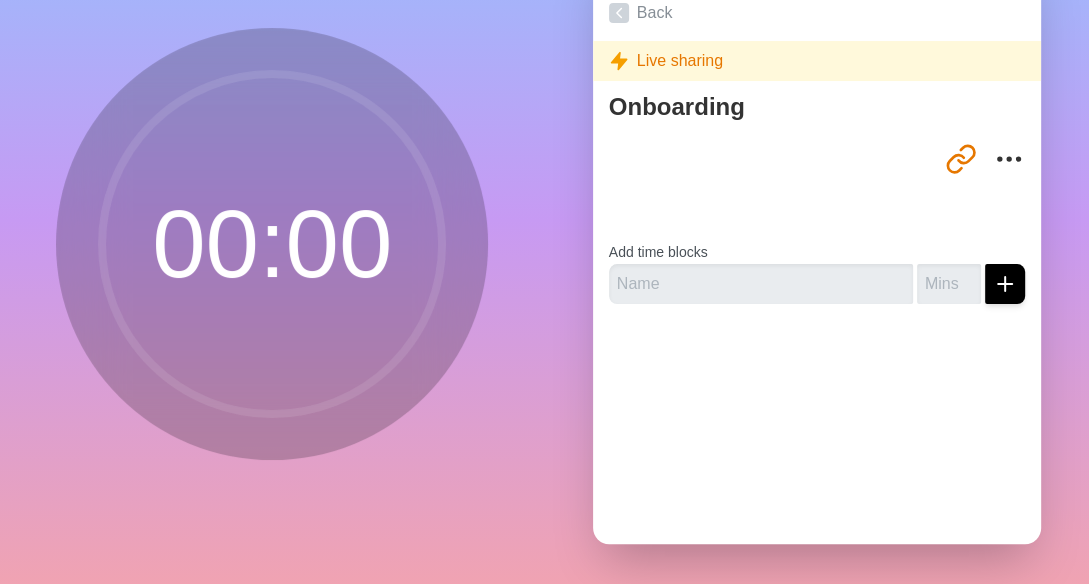 scroll, scrollTop: 255, scrollLeft: 0, axis: vertical 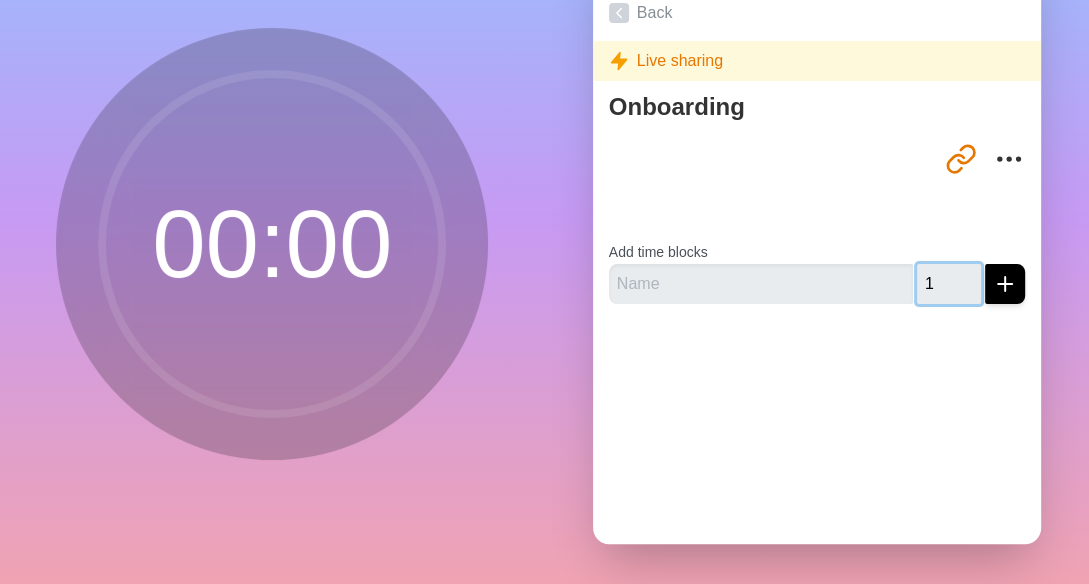 click on "1" at bounding box center (949, 284) 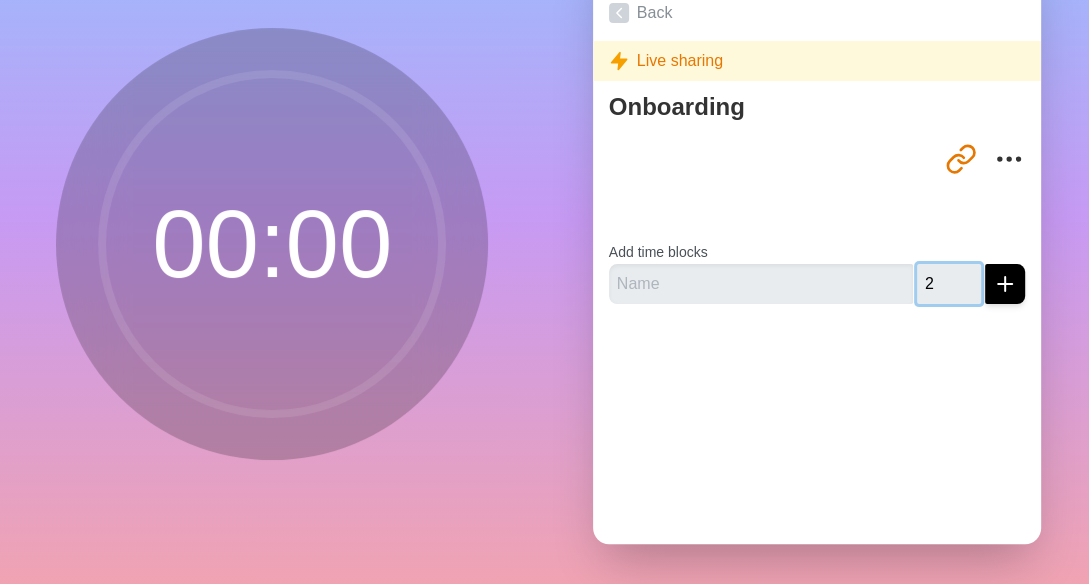 type on "2" 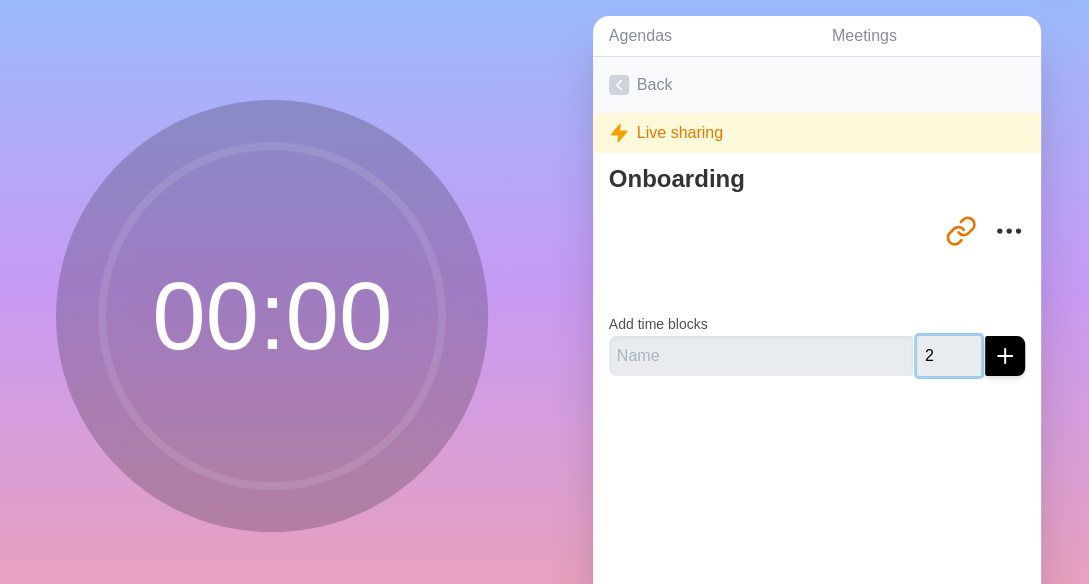 scroll, scrollTop: 0, scrollLeft: 0, axis: both 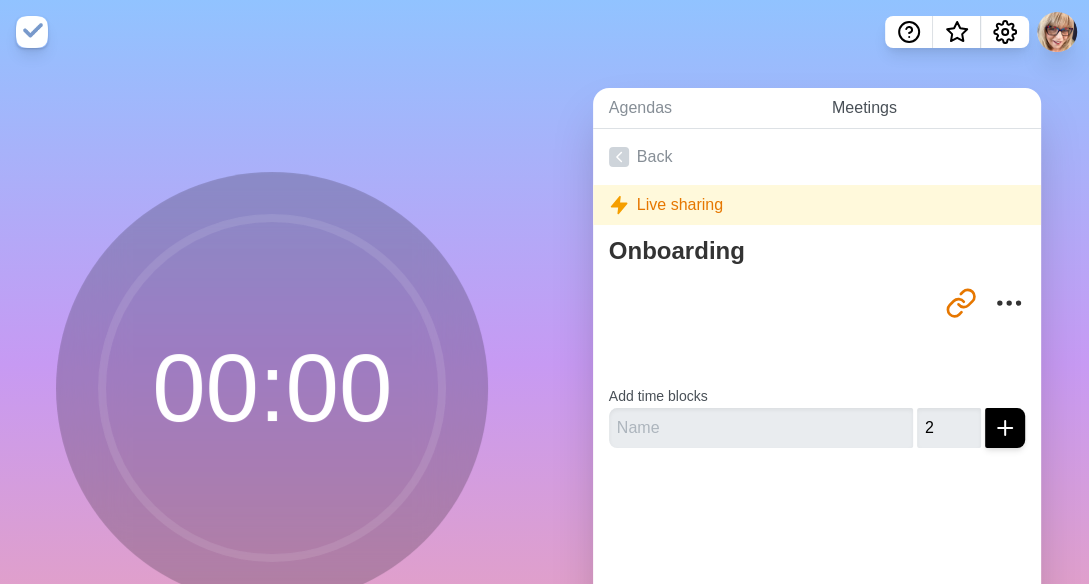 click on "Meetings" at bounding box center [928, 108] 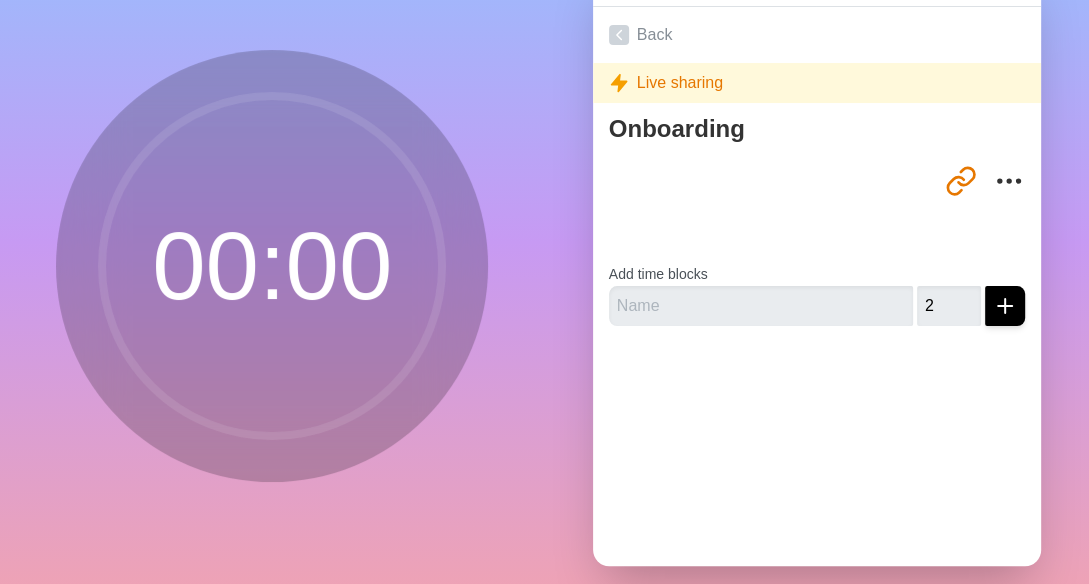 scroll, scrollTop: 0, scrollLeft: 0, axis: both 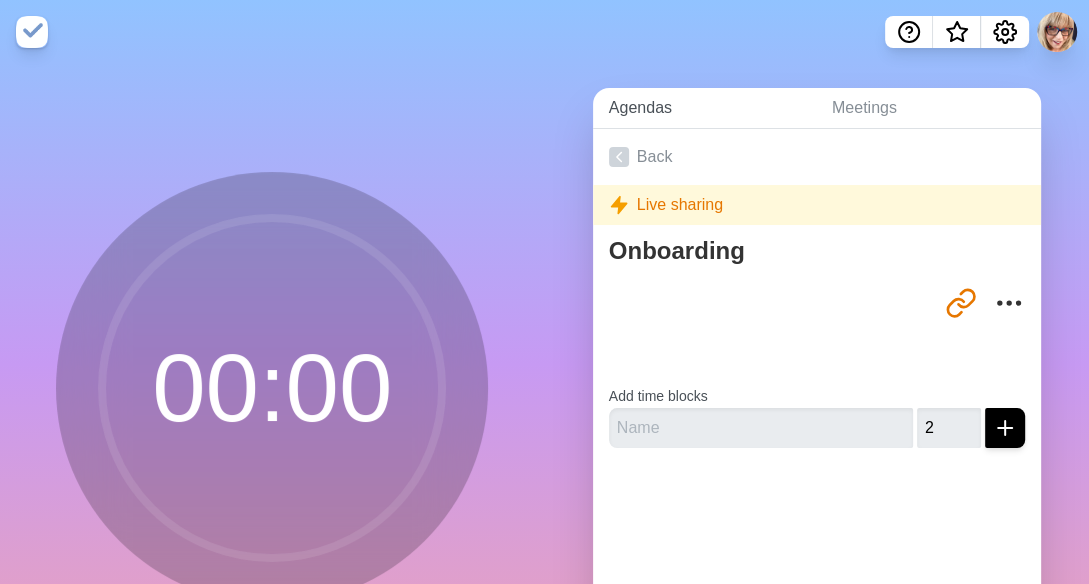 click on "Agendas" at bounding box center (704, 108) 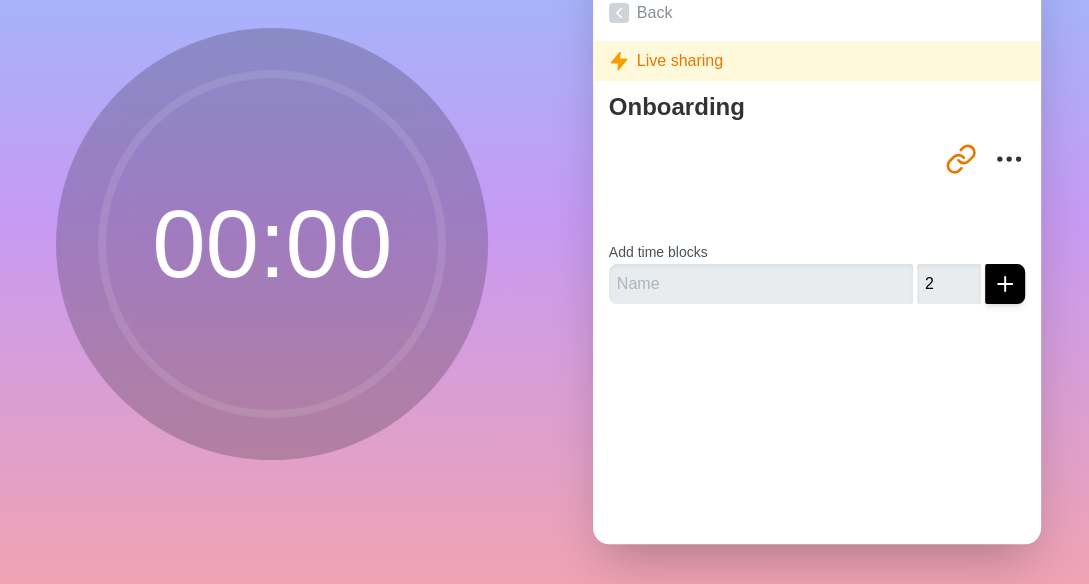 scroll, scrollTop: 255, scrollLeft: 0, axis: vertical 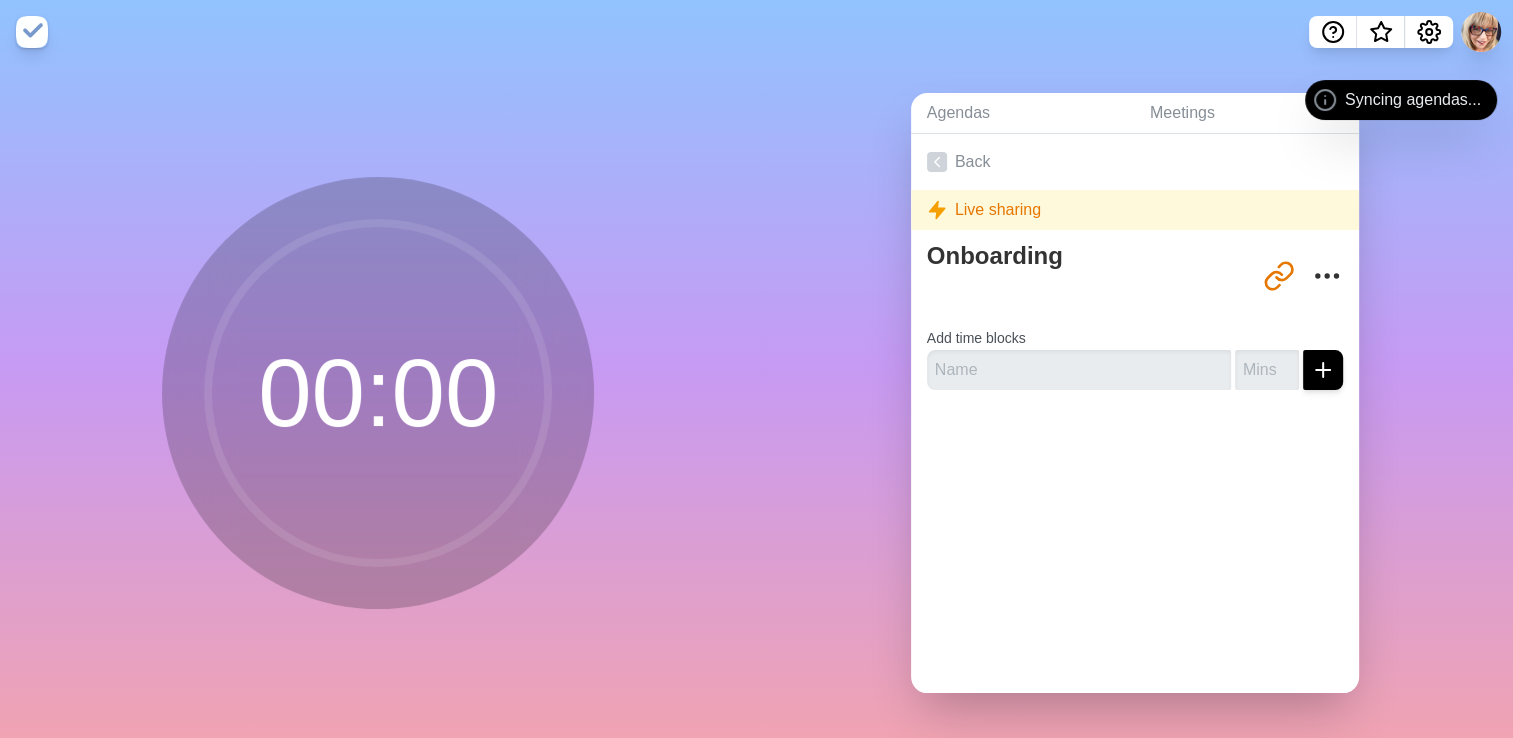 click 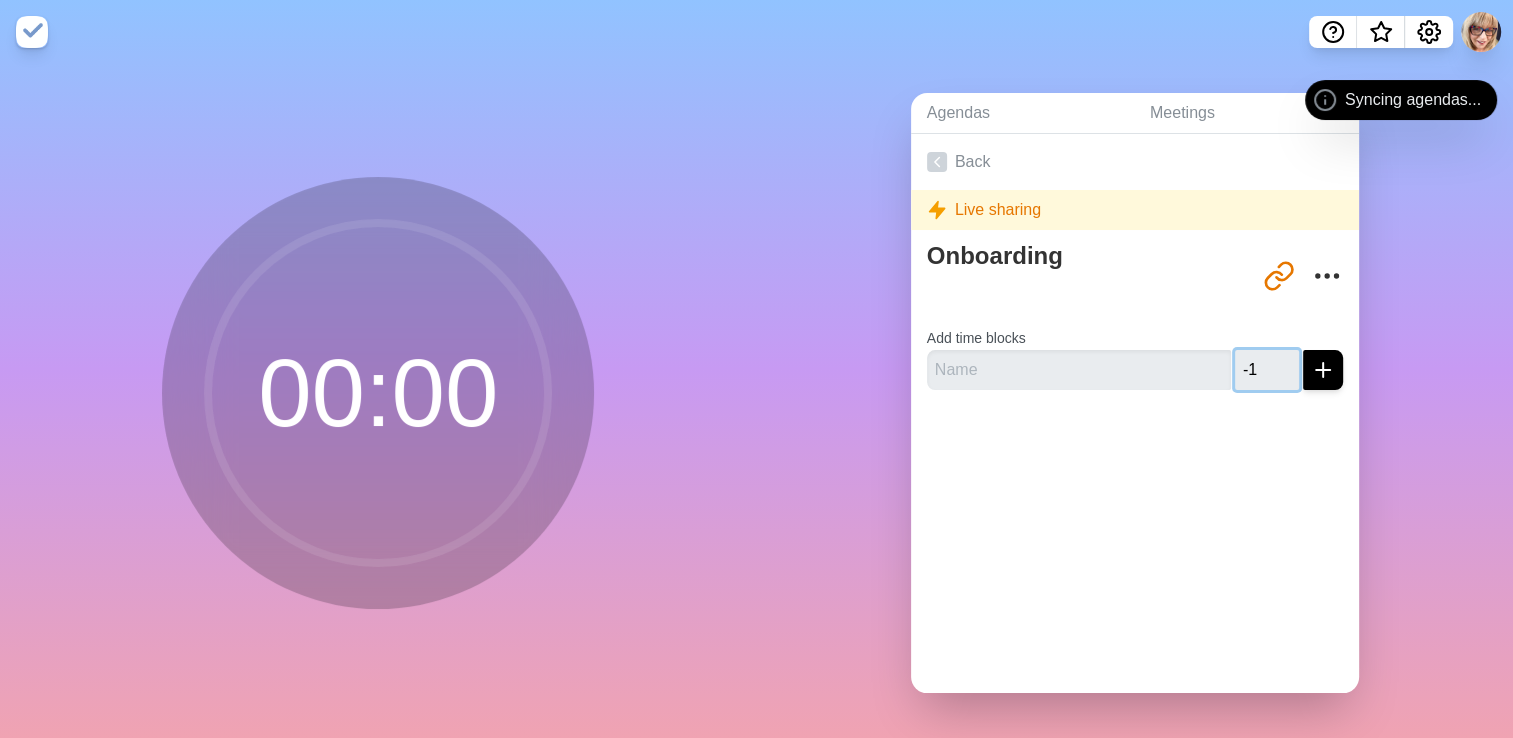 click on "-1" at bounding box center (1267, 370) 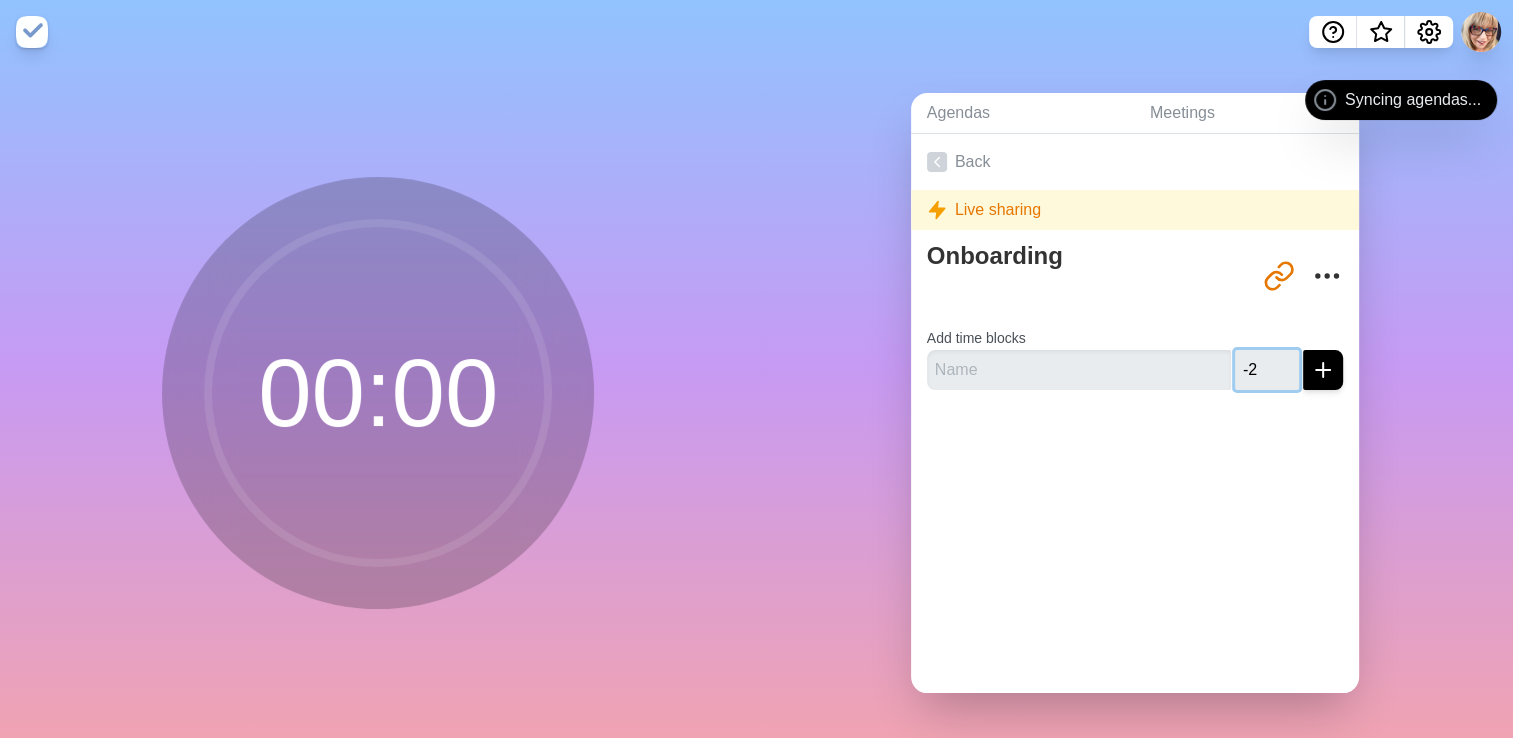 click on "-2" at bounding box center [1267, 370] 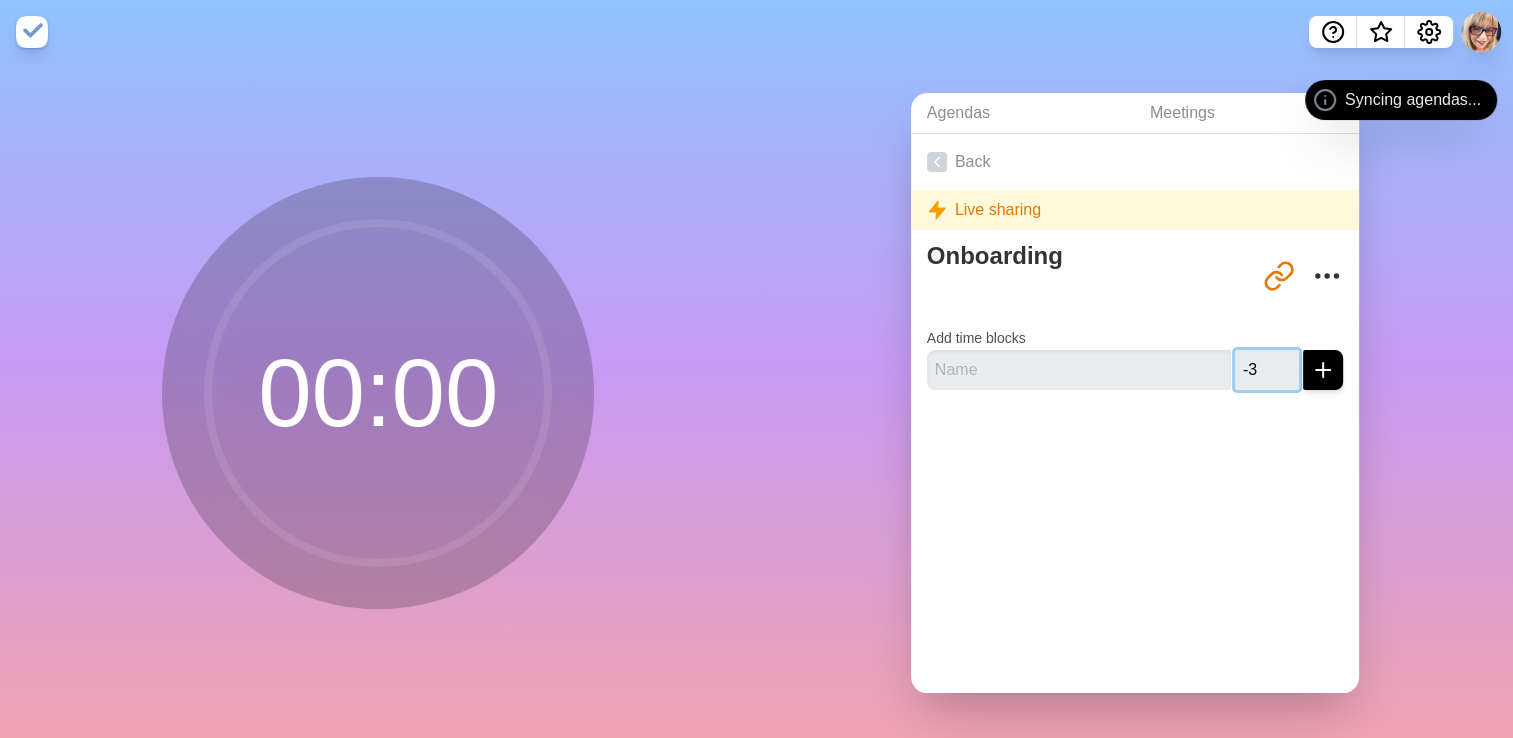 click on "-3" at bounding box center [1267, 370] 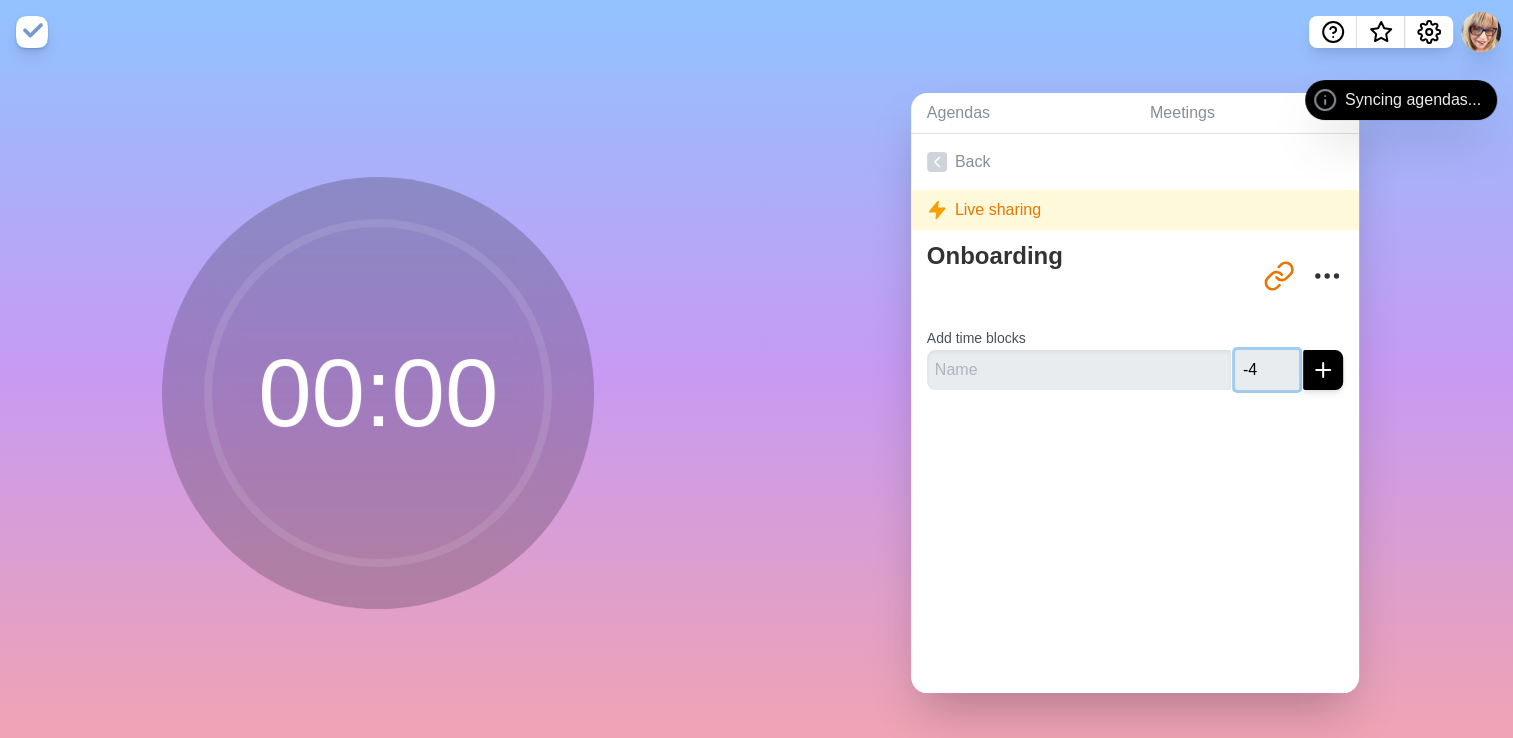 click on "-4" at bounding box center [1267, 370] 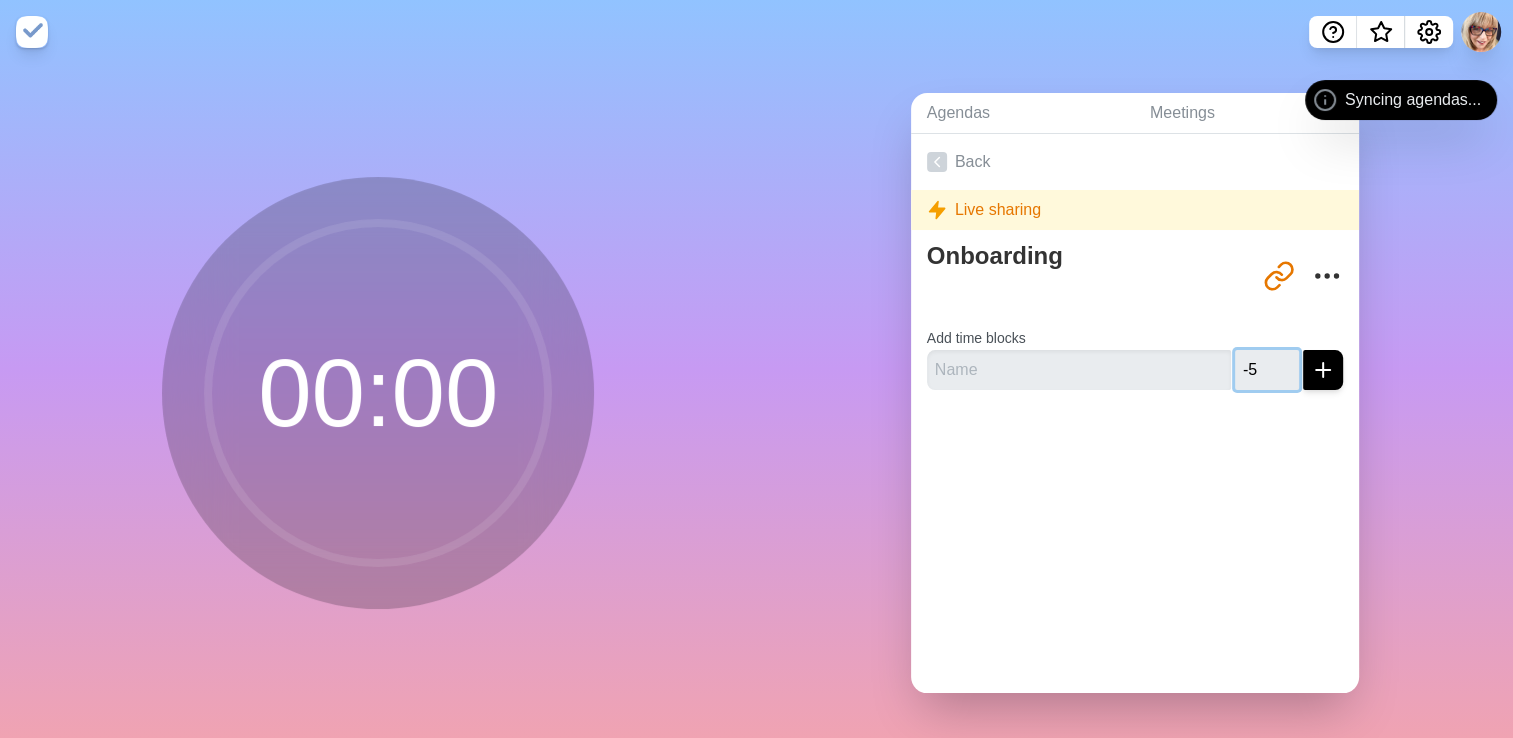 click on "-5" at bounding box center (1267, 370) 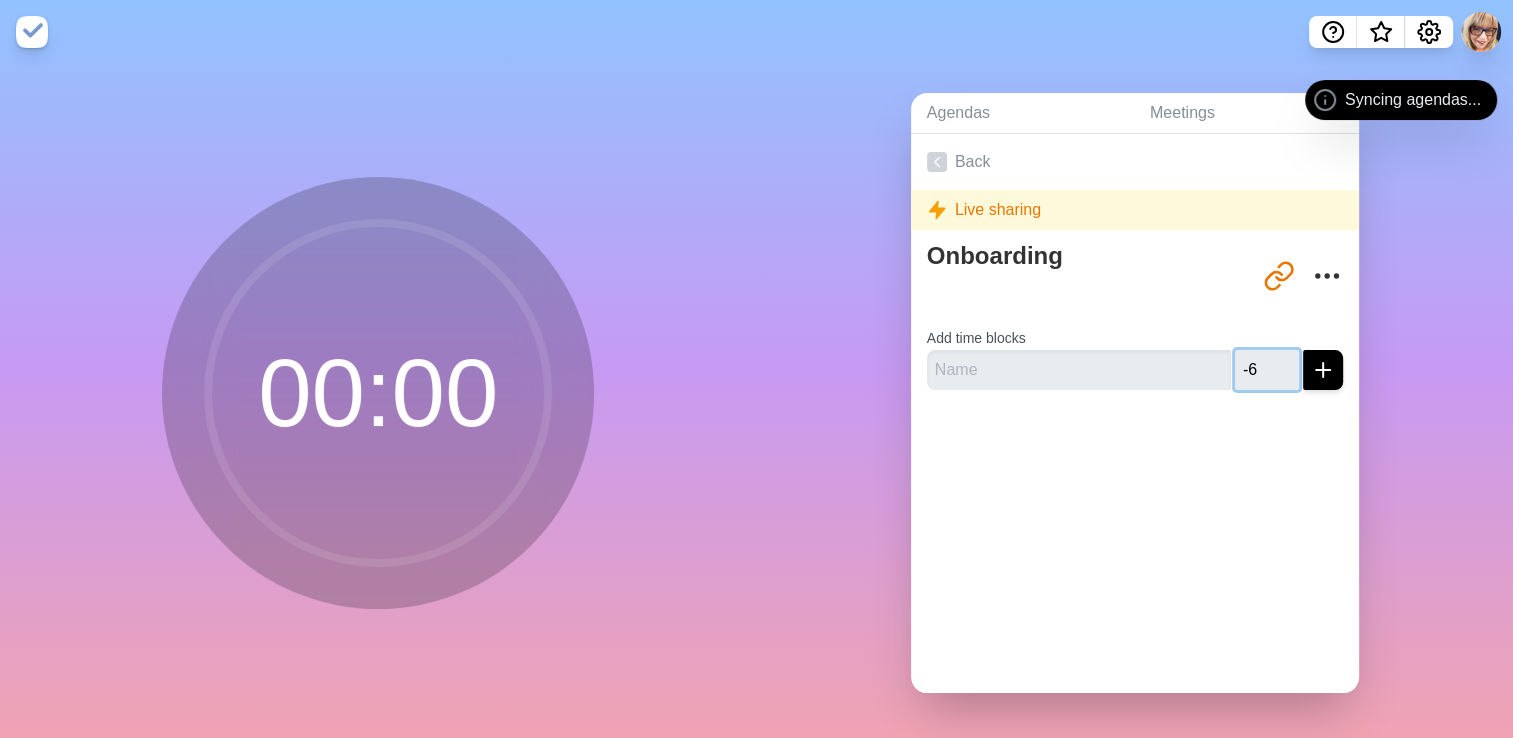 click on "-6" at bounding box center (1267, 370) 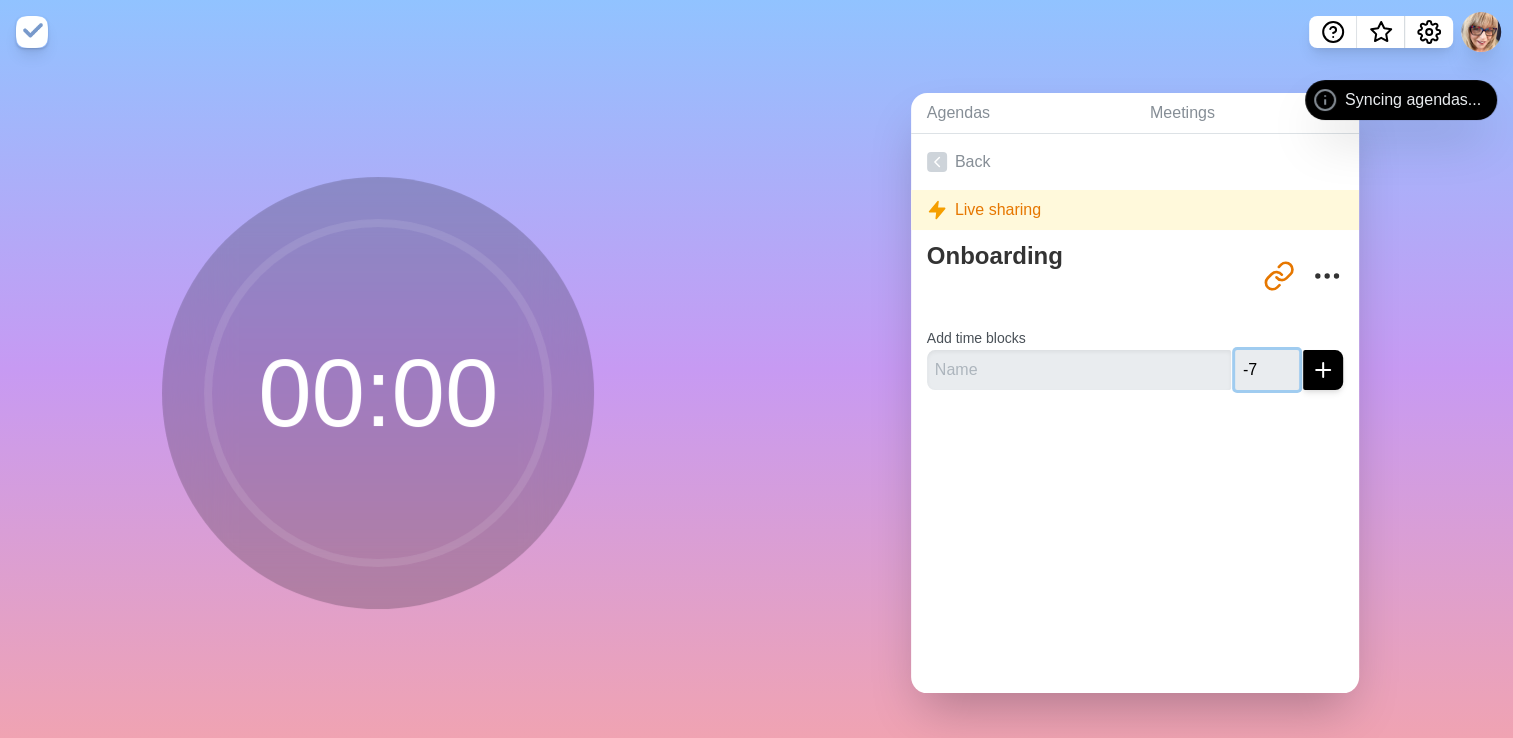 click on "-7" at bounding box center [1267, 370] 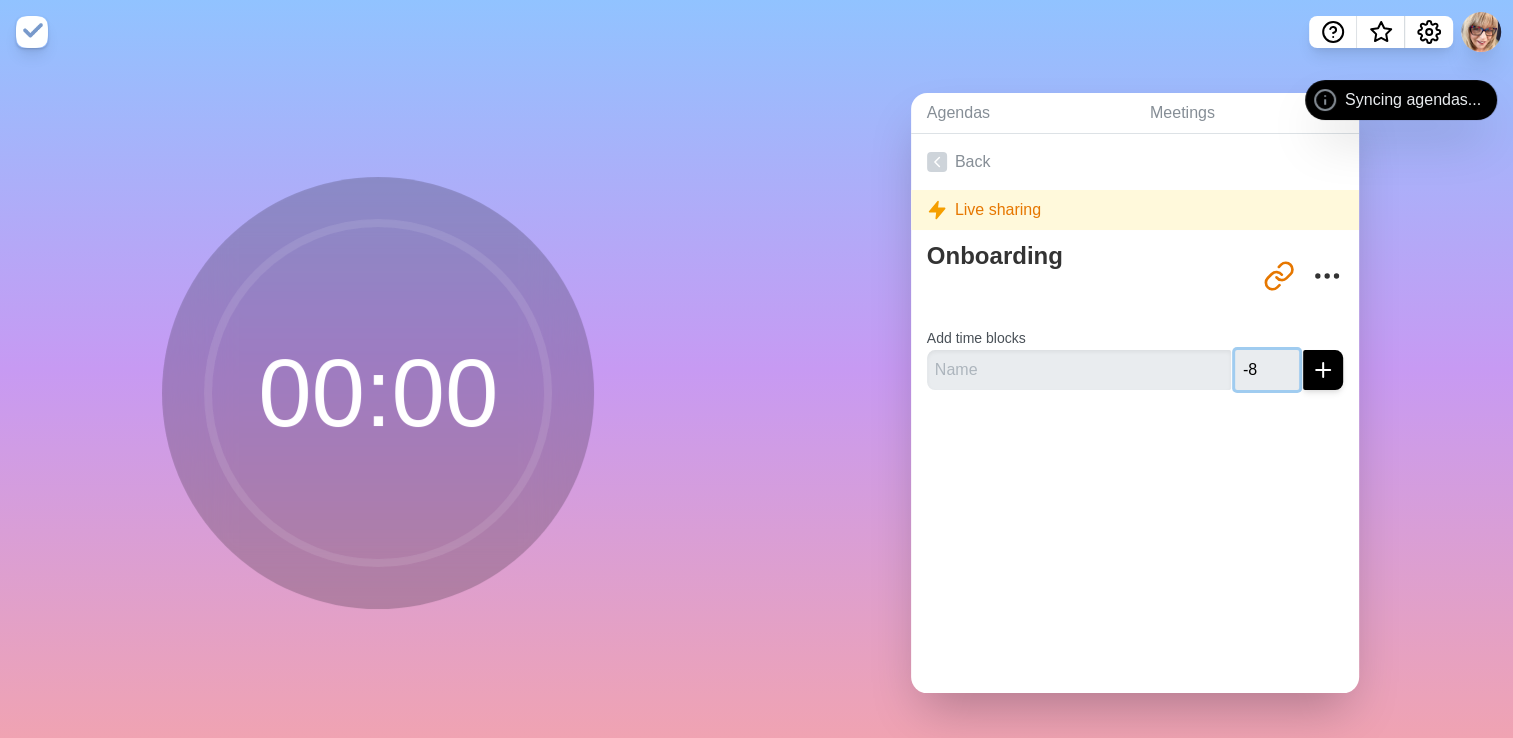 click on "-8" at bounding box center [1267, 370] 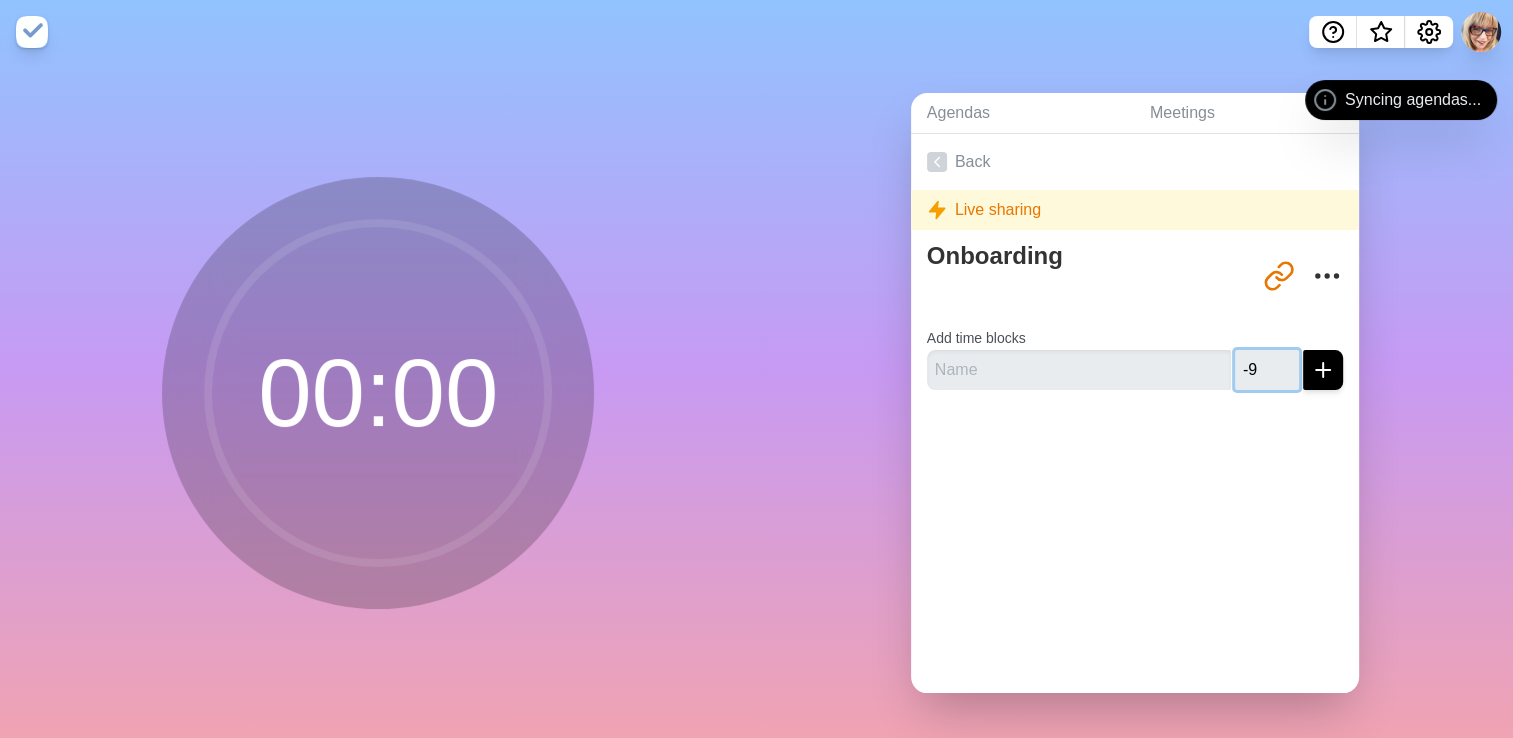 click on "-9" at bounding box center (1267, 370) 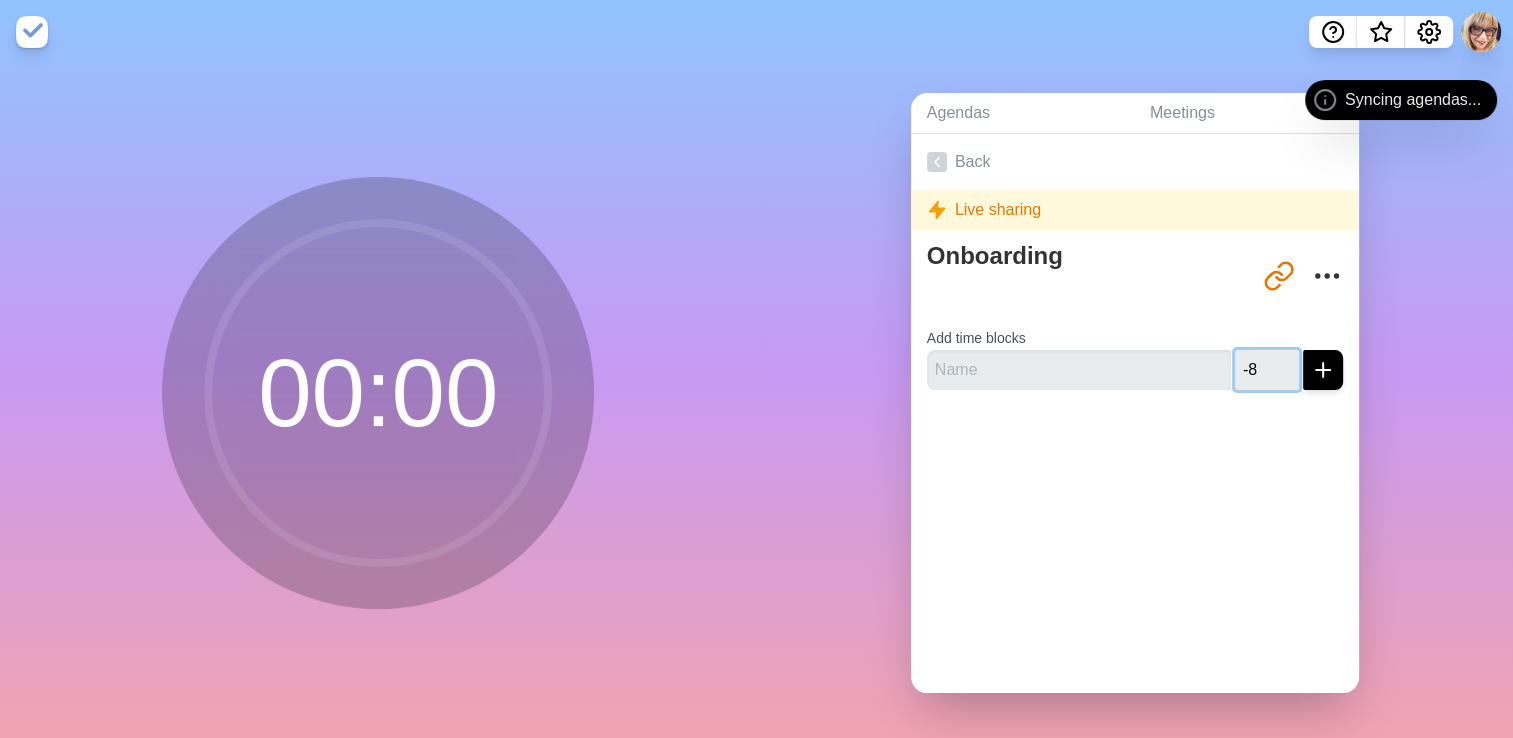 click on "-8" at bounding box center (1267, 370) 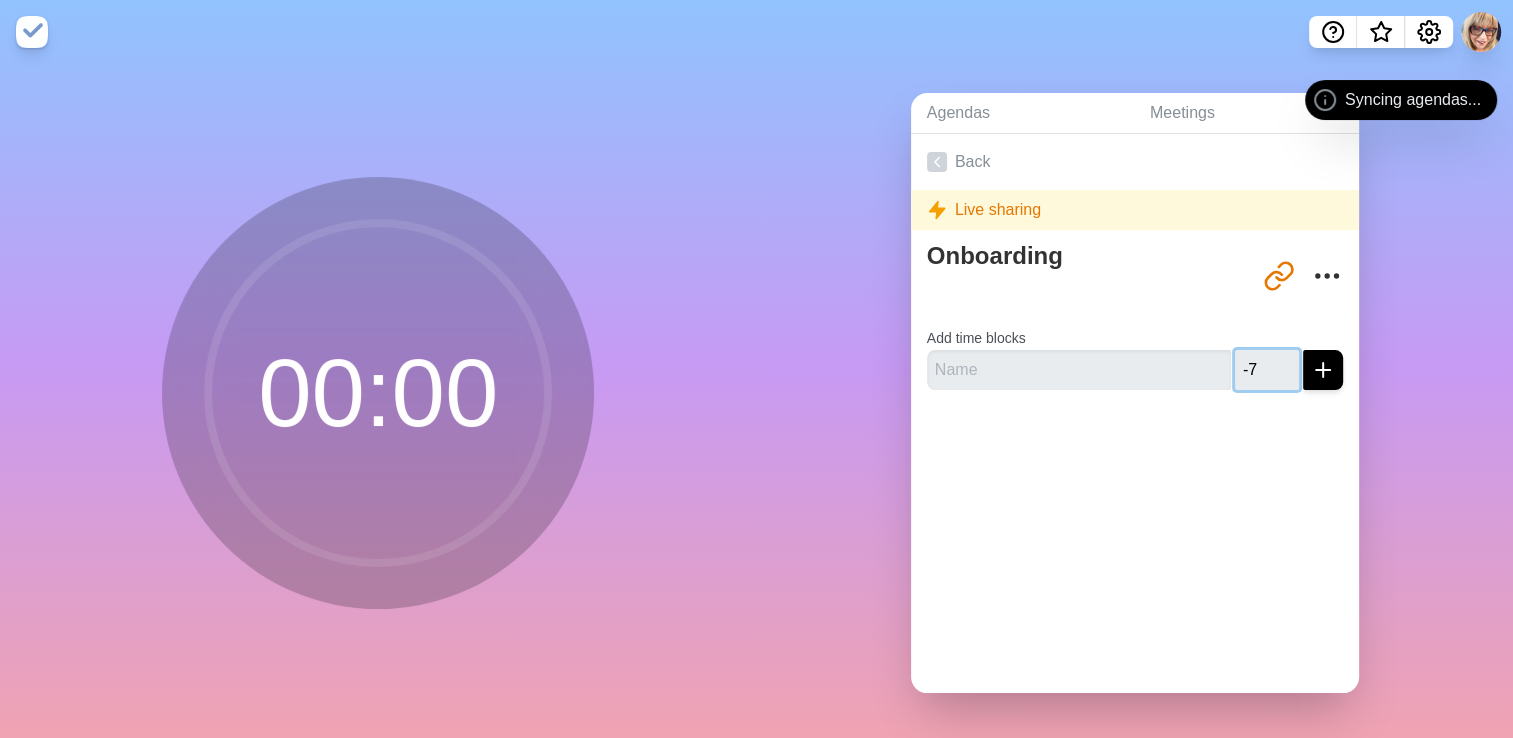 click on "-7" at bounding box center [1267, 370] 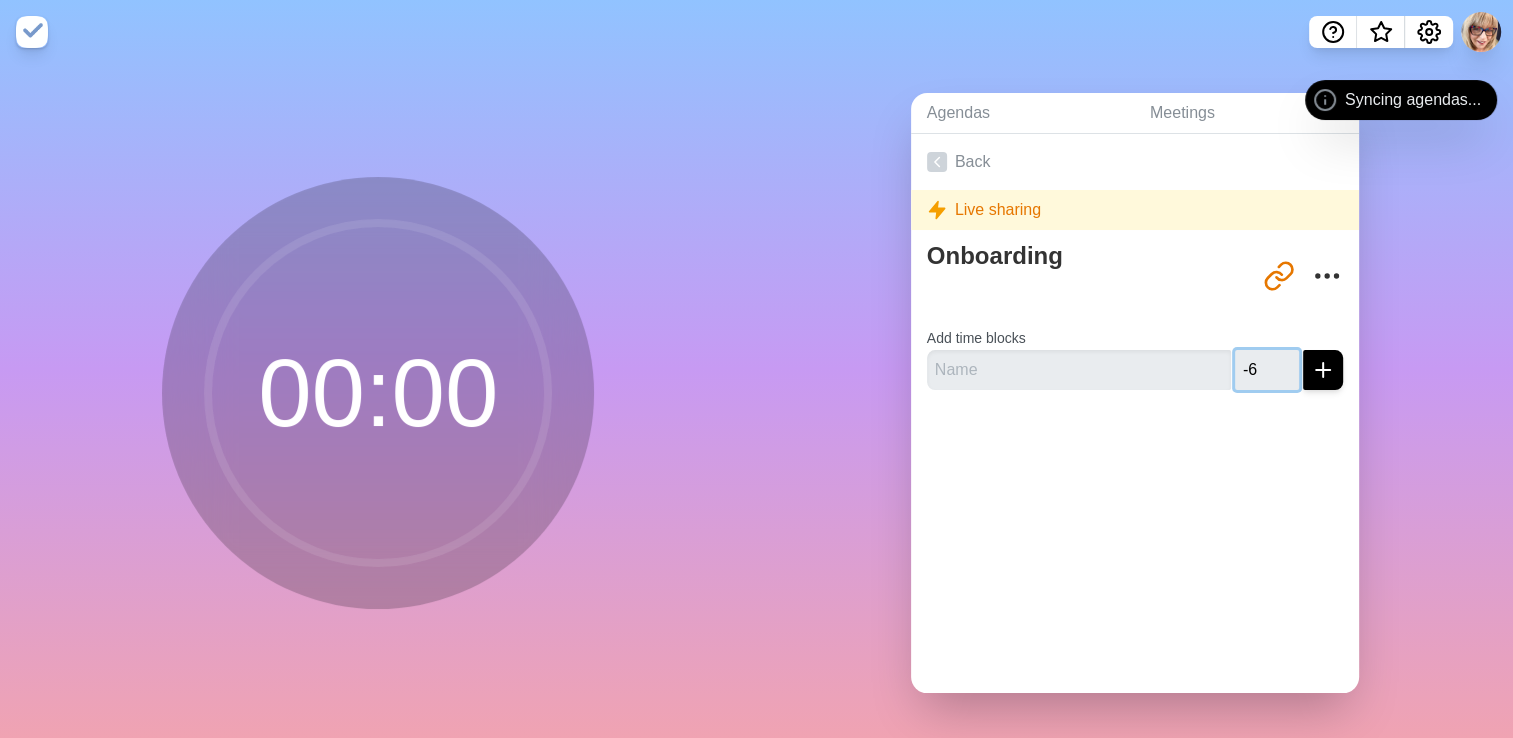 click on "-6" at bounding box center (1267, 370) 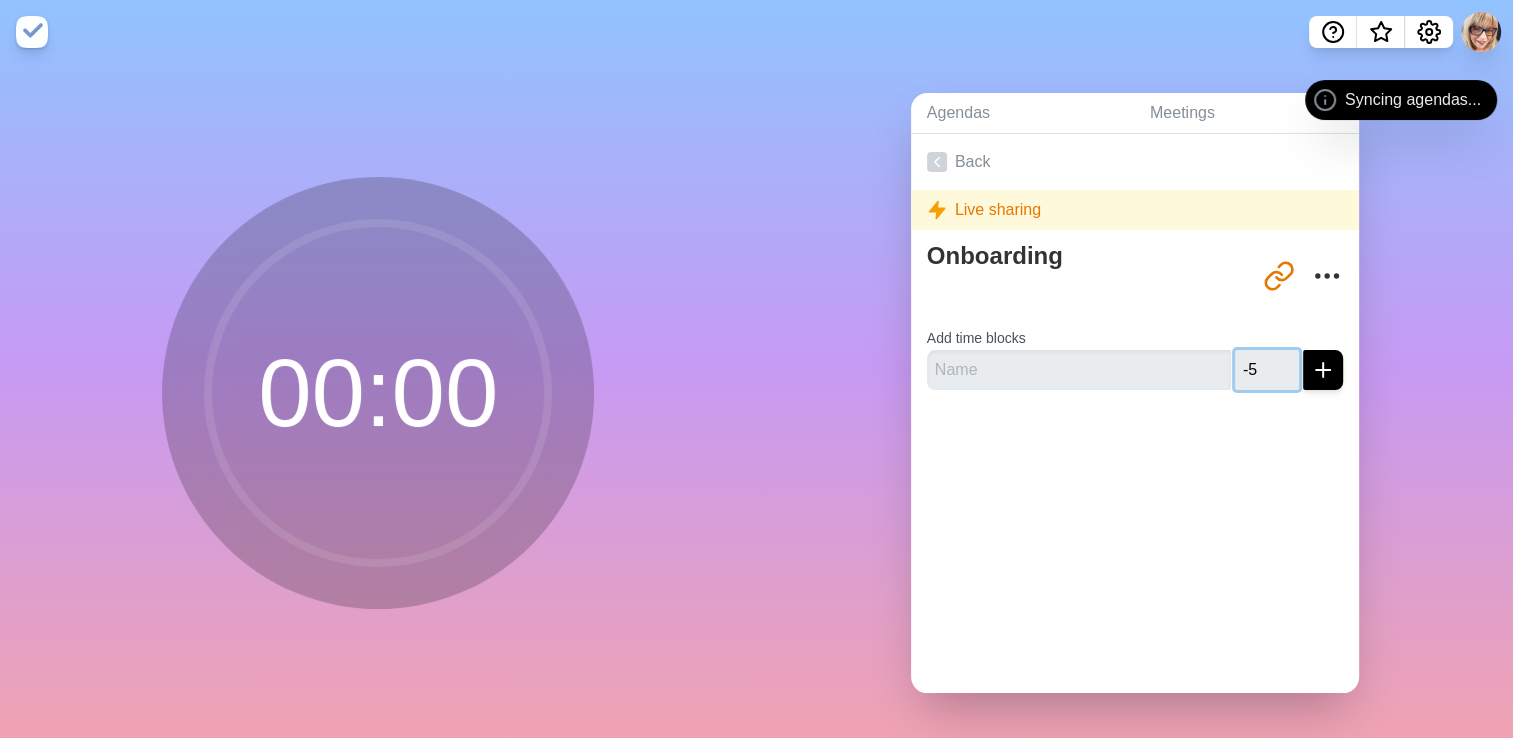 type on "-5" 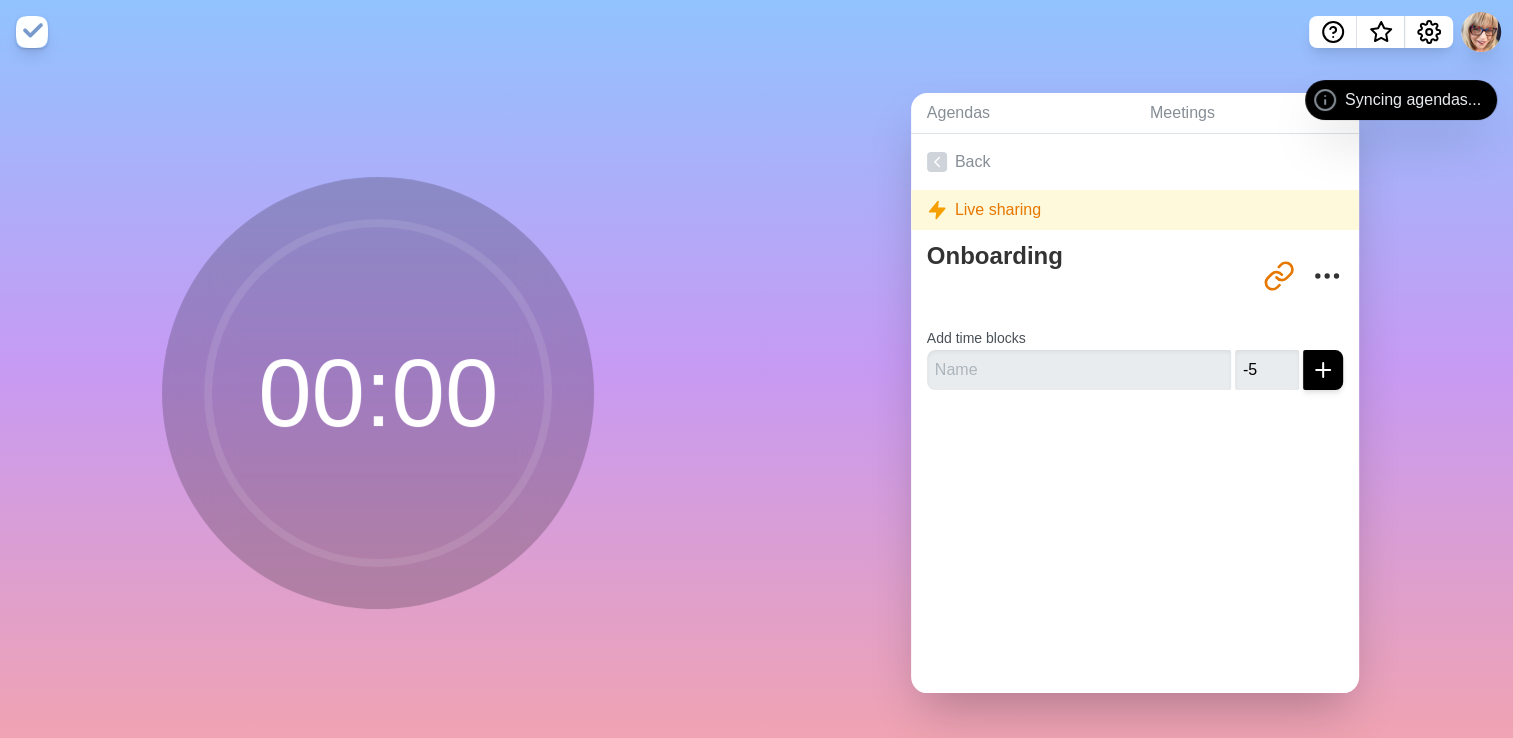 click on "Onboarding   http://timeblocks.co/-ONHH3hc96c1lZDmIivK" at bounding box center (1135, 276) 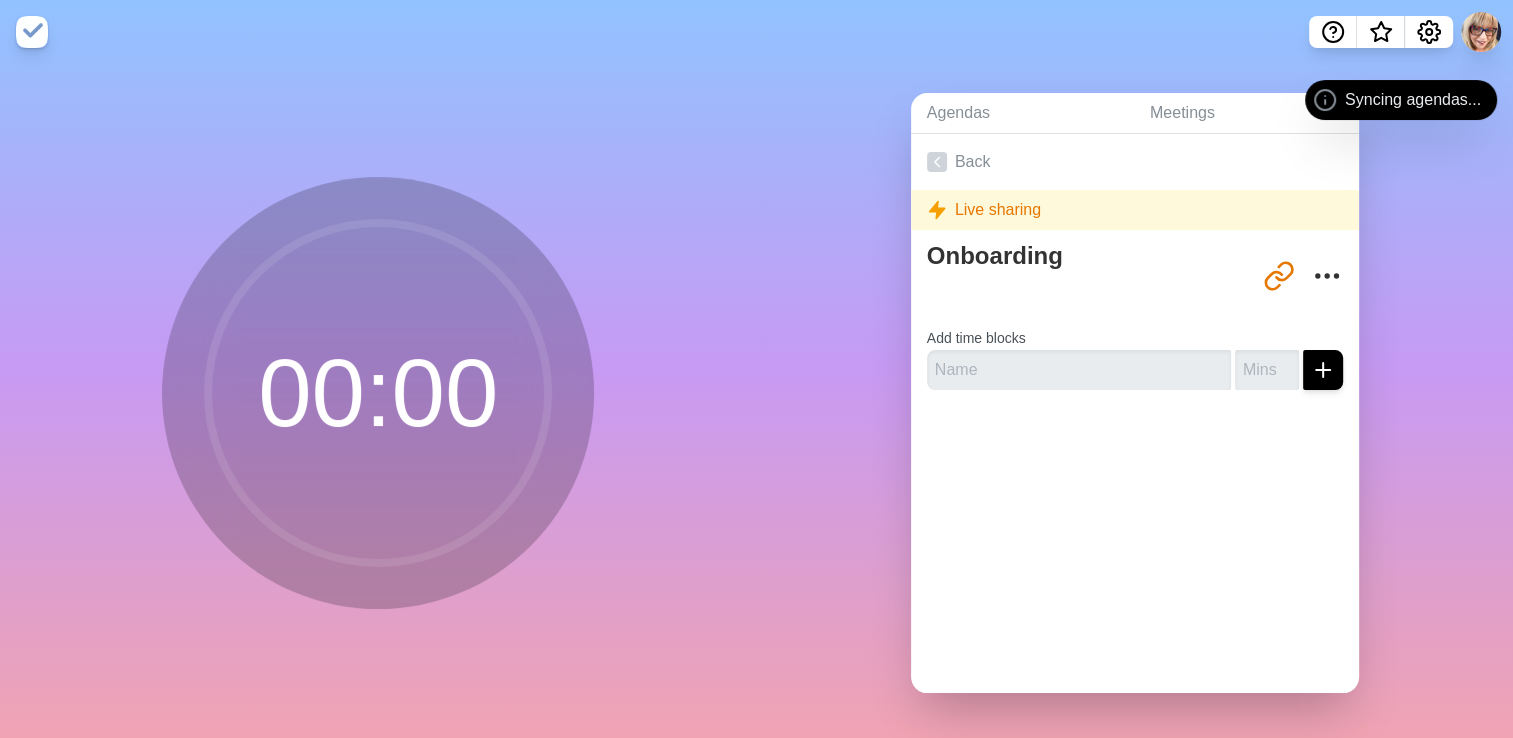 scroll, scrollTop: 0, scrollLeft: 0, axis: both 